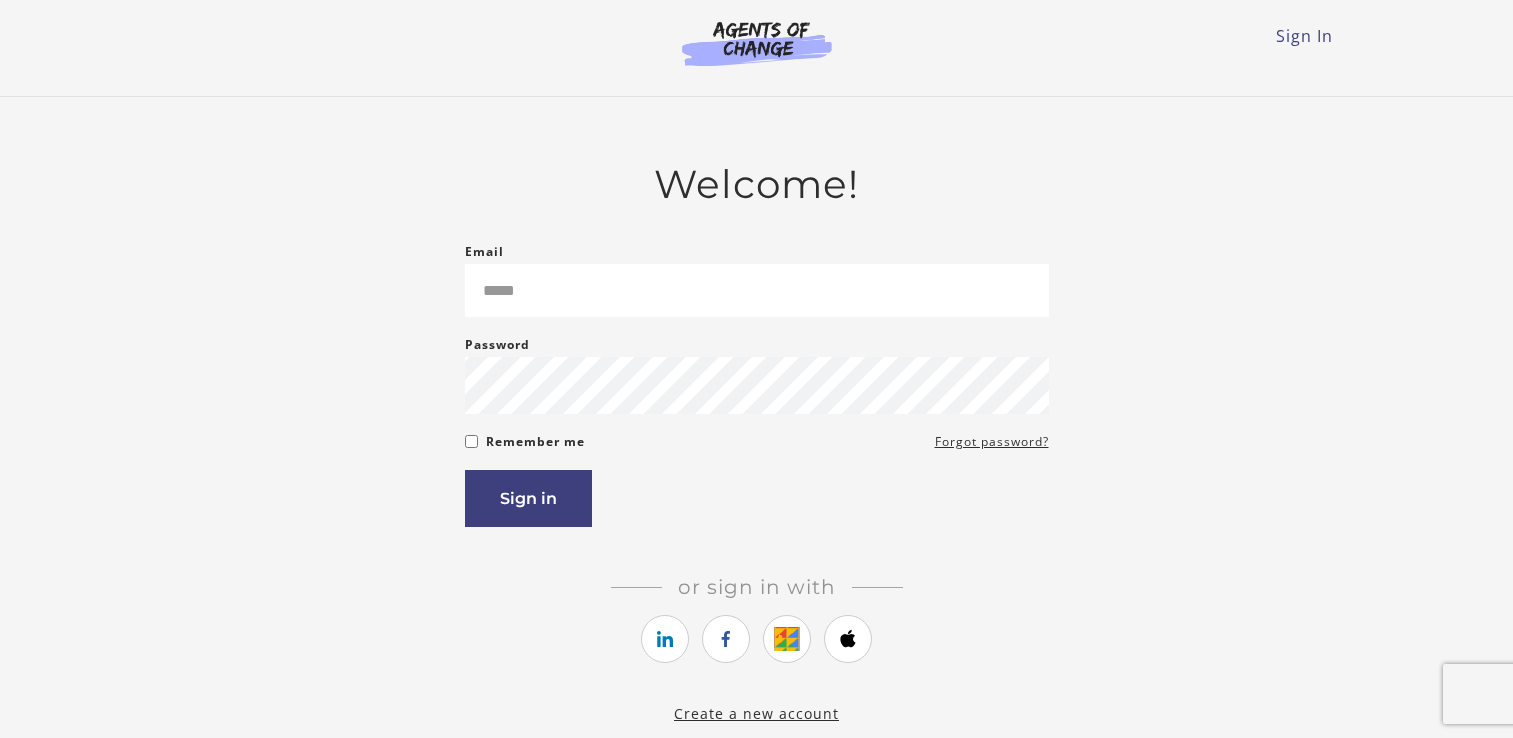 scroll, scrollTop: 0, scrollLeft: 0, axis: both 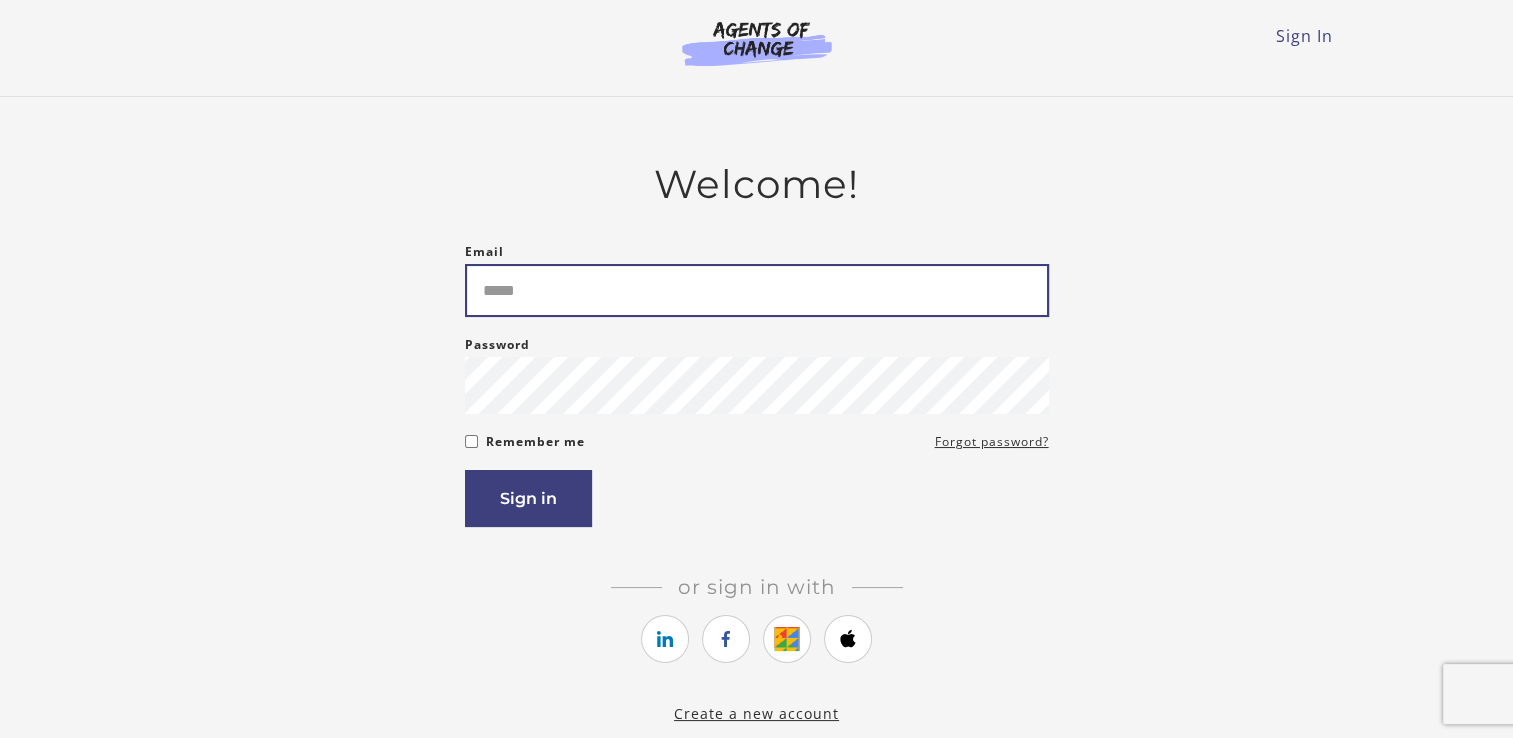 click on "Email" at bounding box center (757, 290) 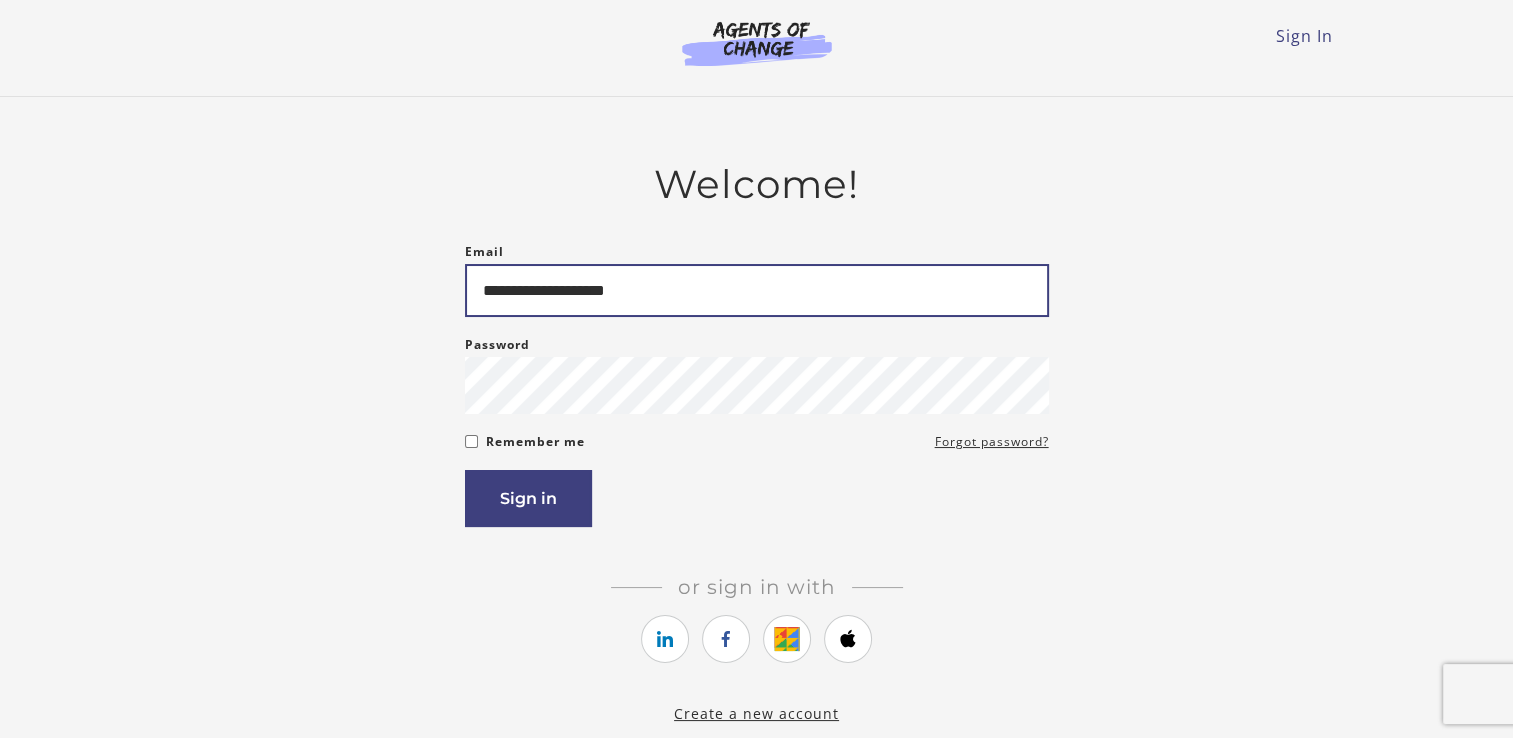 type on "**********" 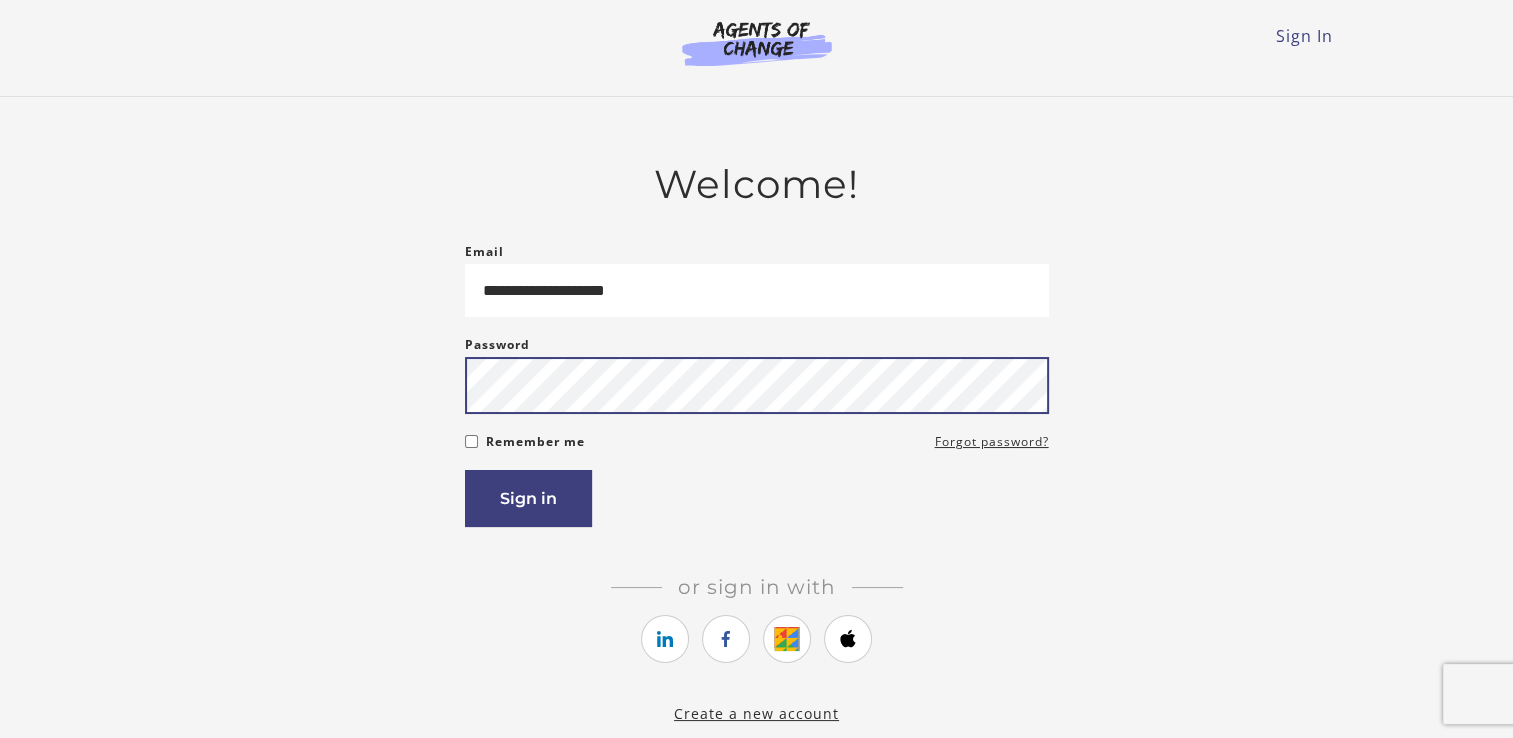click on "Sign in" at bounding box center [528, 498] 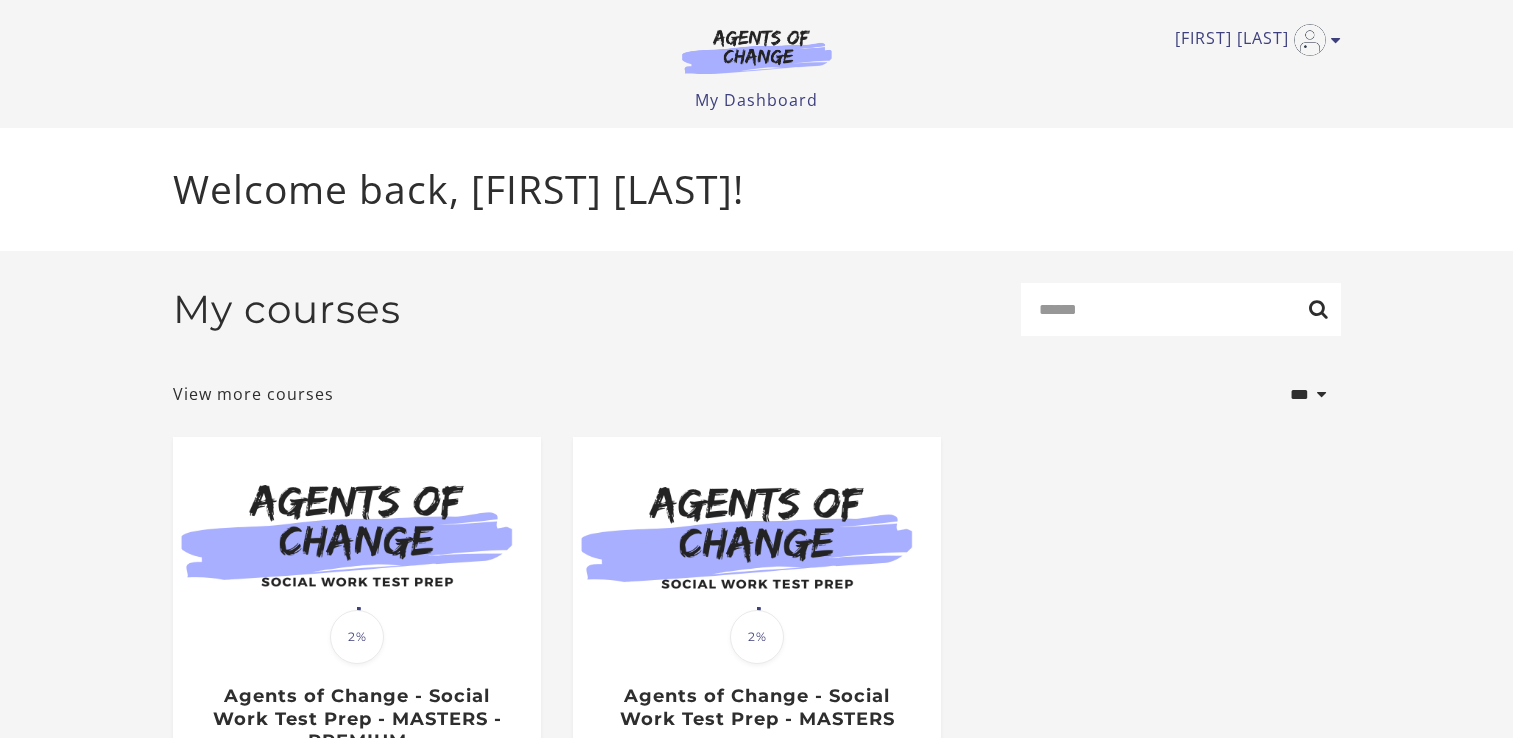 scroll, scrollTop: 0, scrollLeft: 0, axis: both 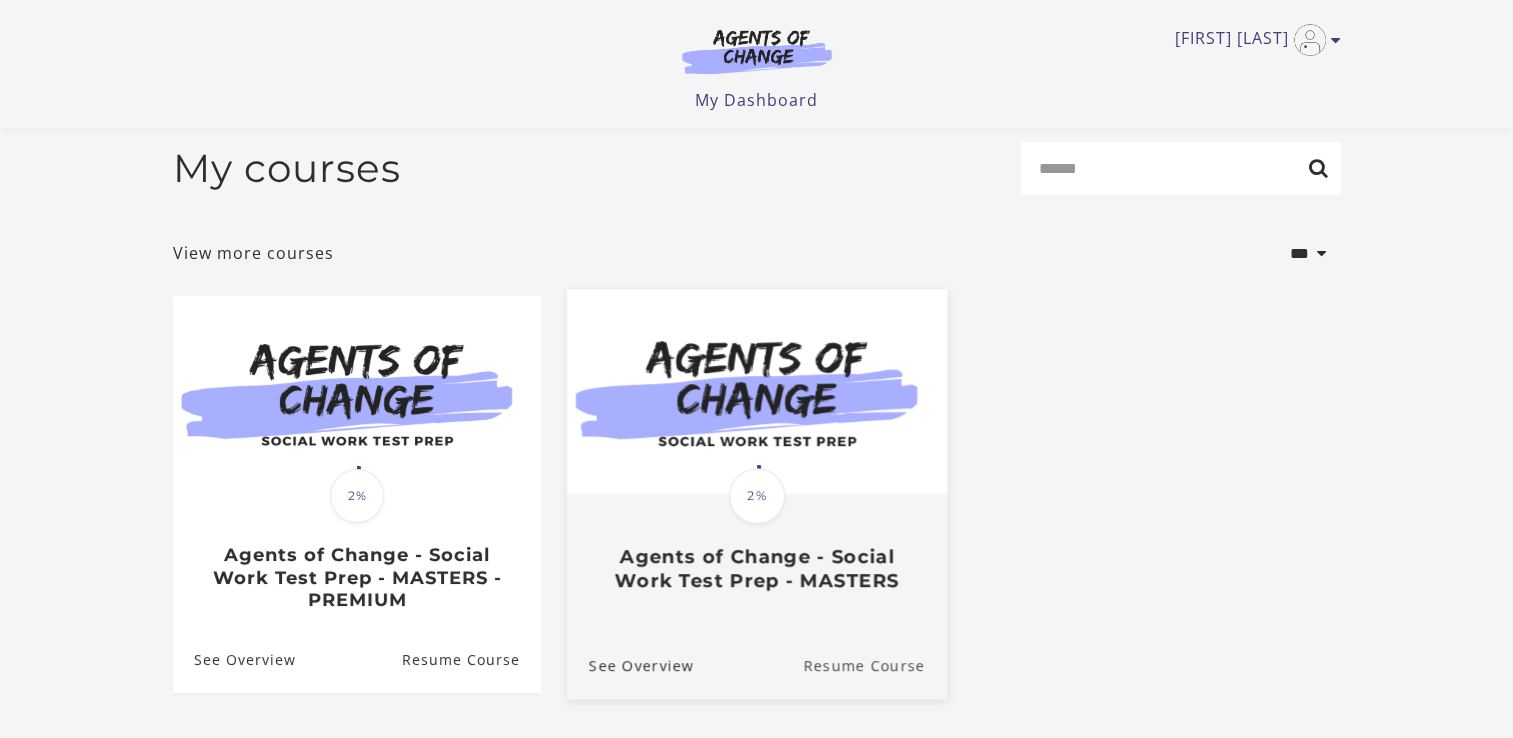 click on "Resume Course" at bounding box center [875, 665] 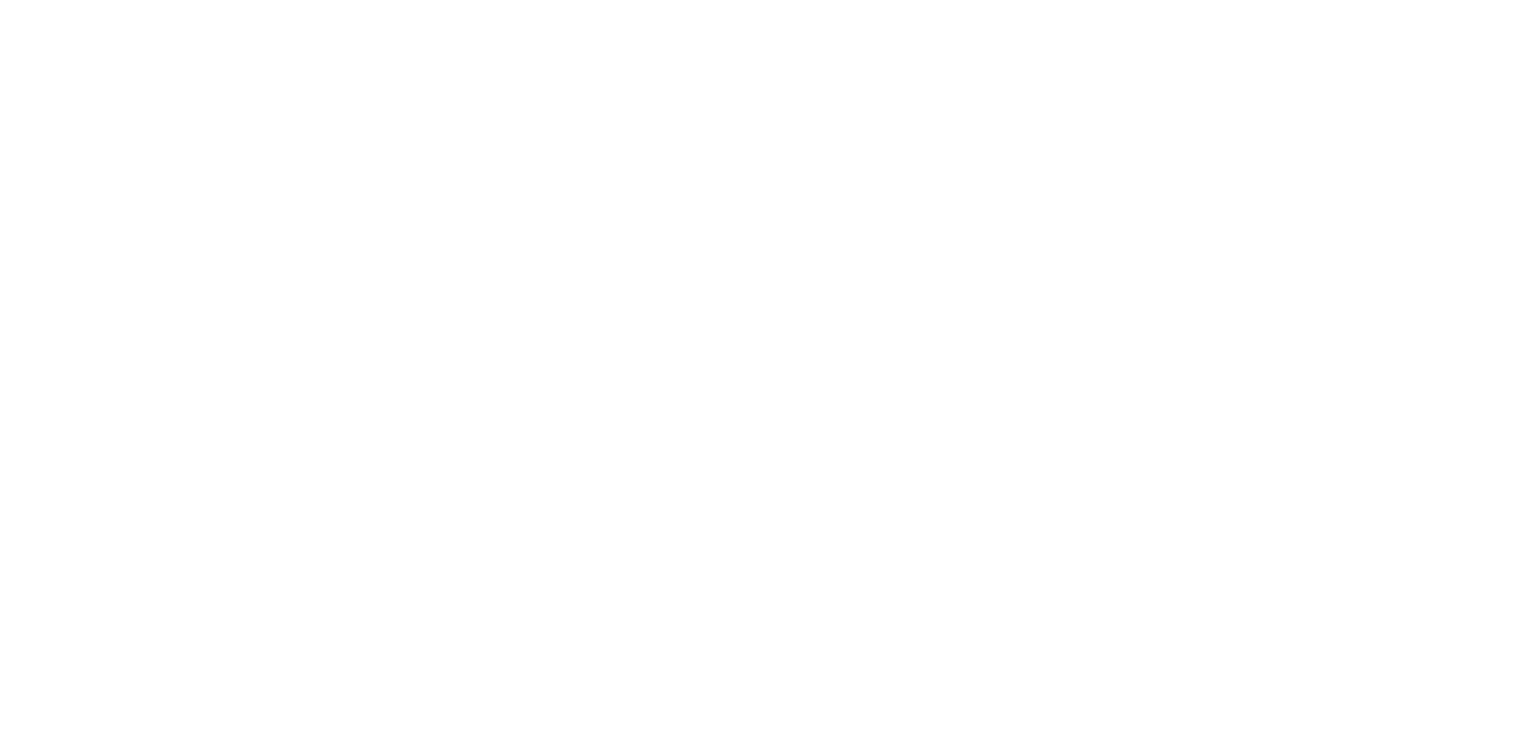 scroll, scrollTop: 0, scrollLeft: 0, axis: both 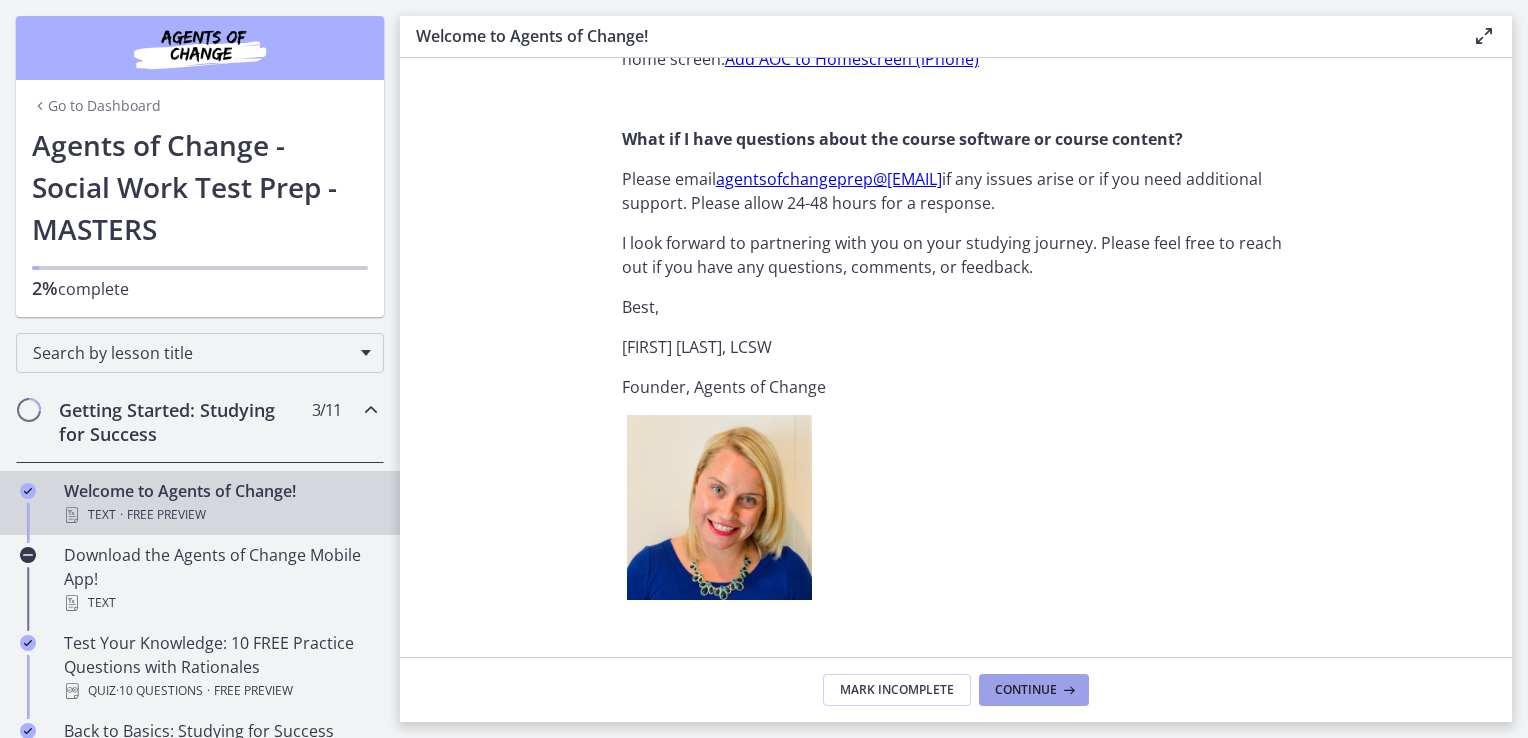 click at bounding box center [1067, 690] 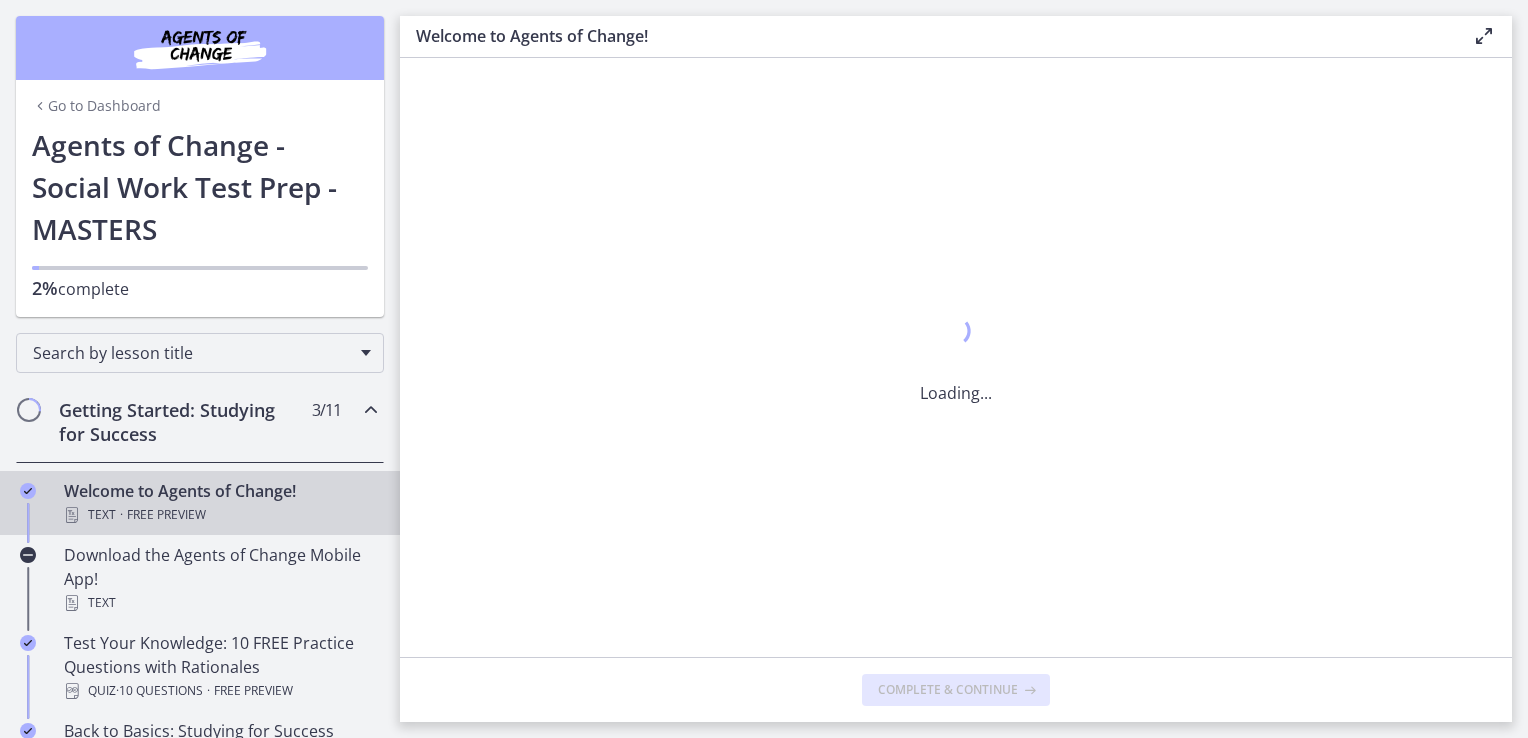 scroll, scrollTop: 0, scrollLeft: 0, axis: both 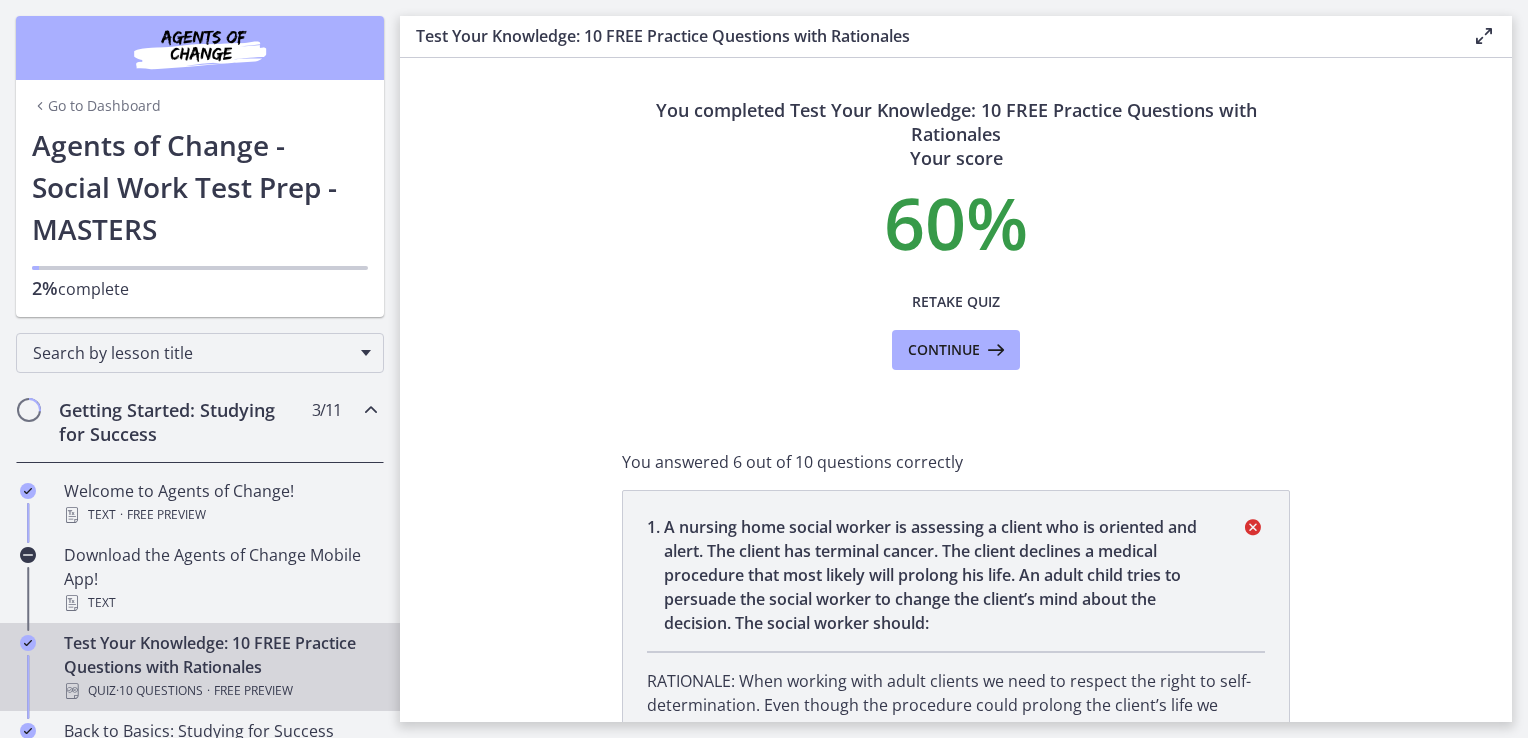 click at bounding box center [200, 48] 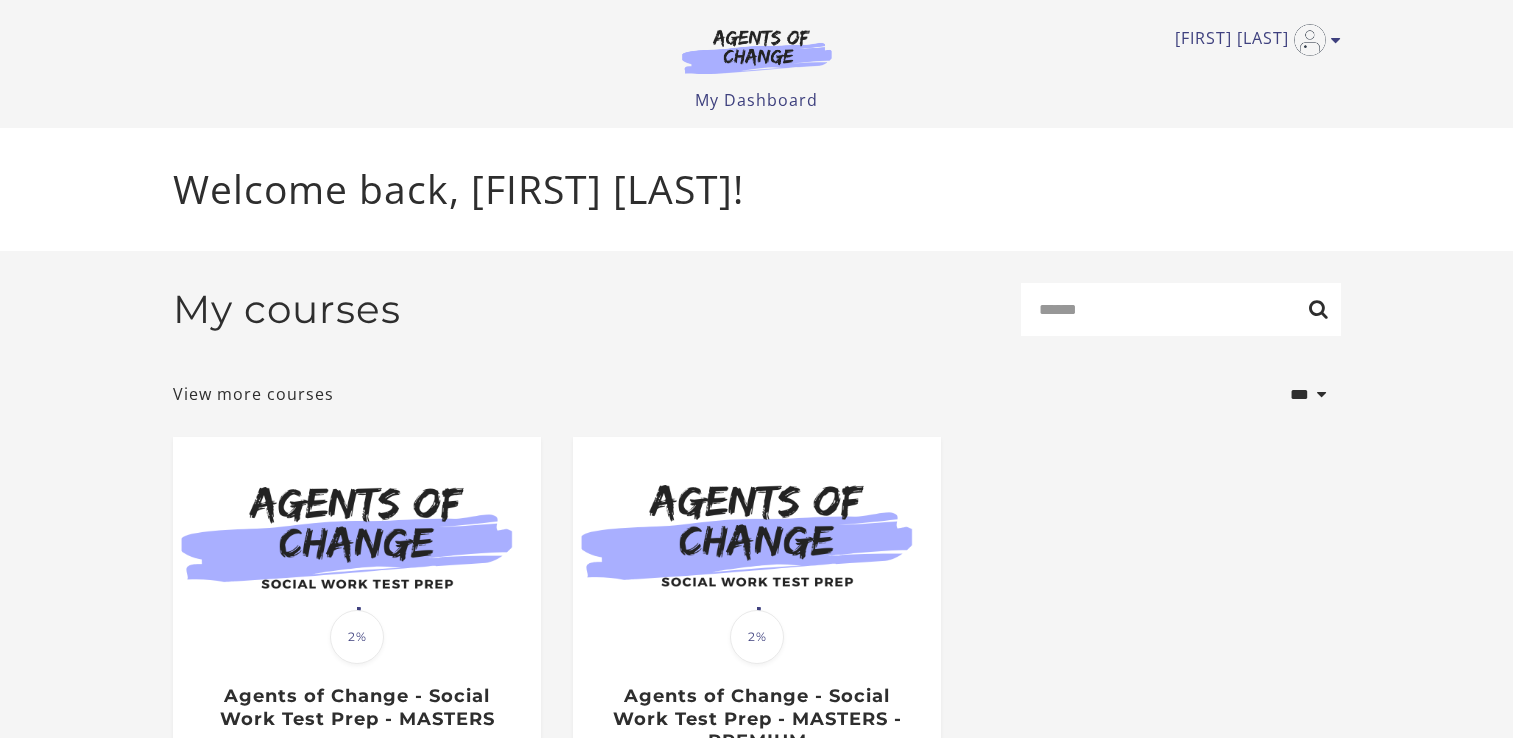 scroll, scrollTop: 180, scrollLeft: 0, axis: vertical 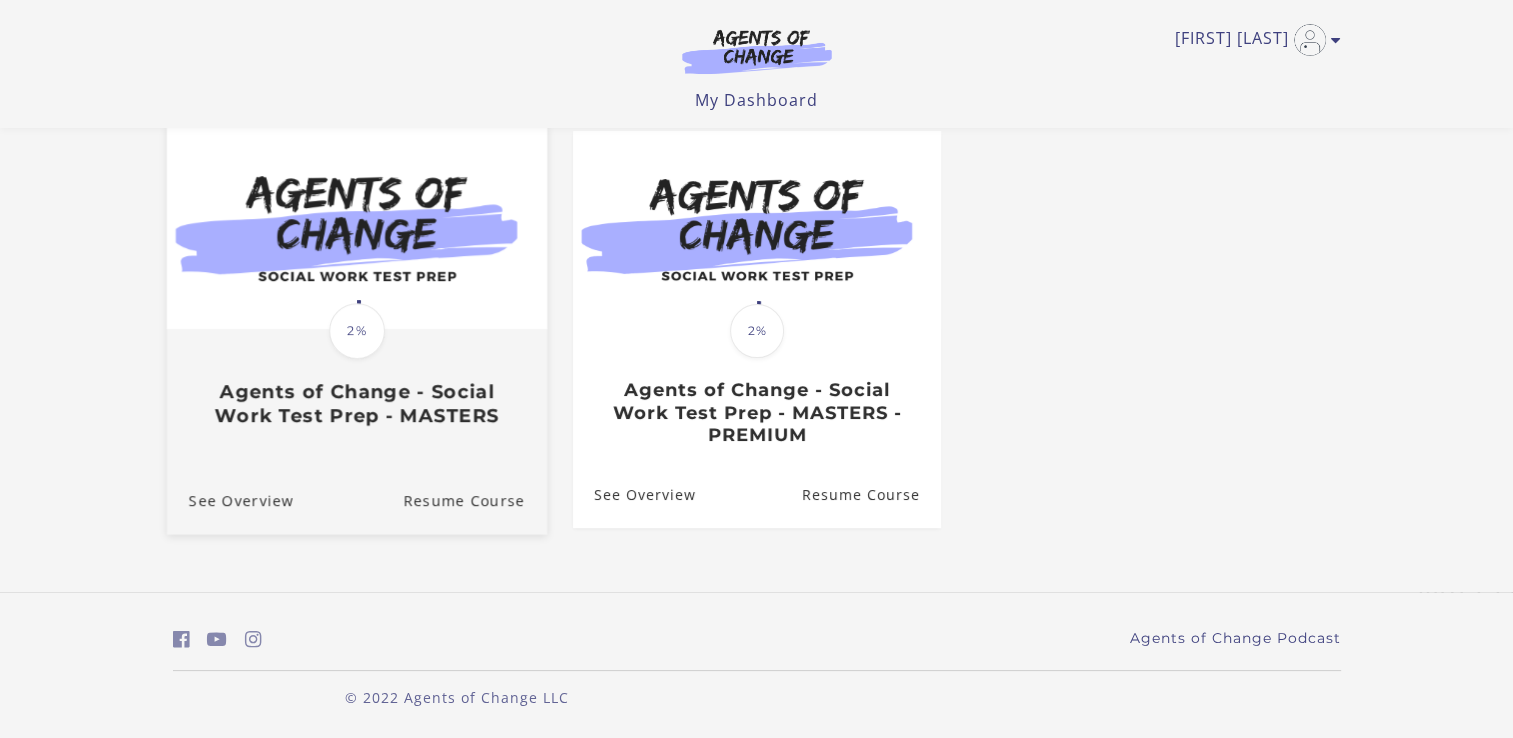 click at bounding box center (356, 227) 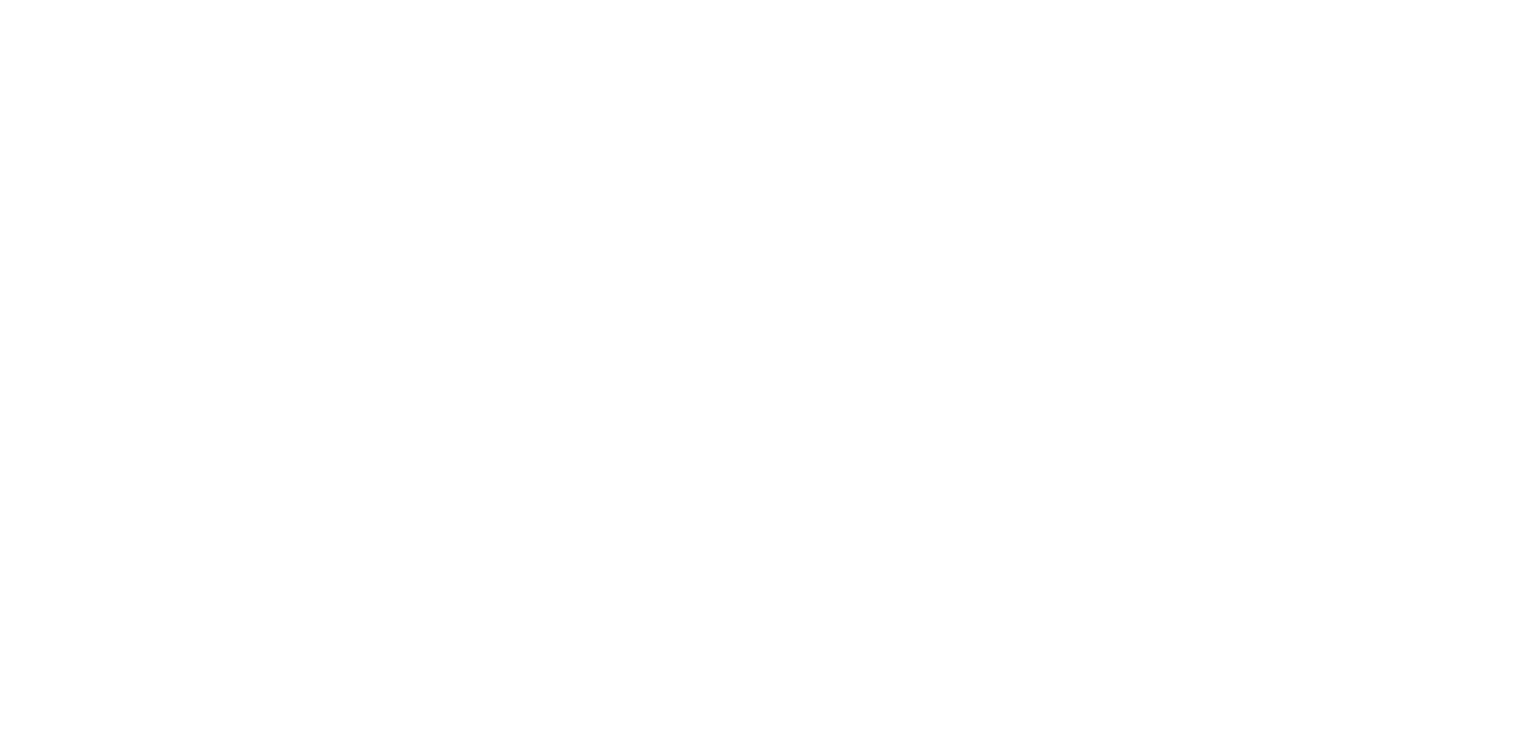 scroll, scrollTop: 0, scrollLeft: 0, axis: both 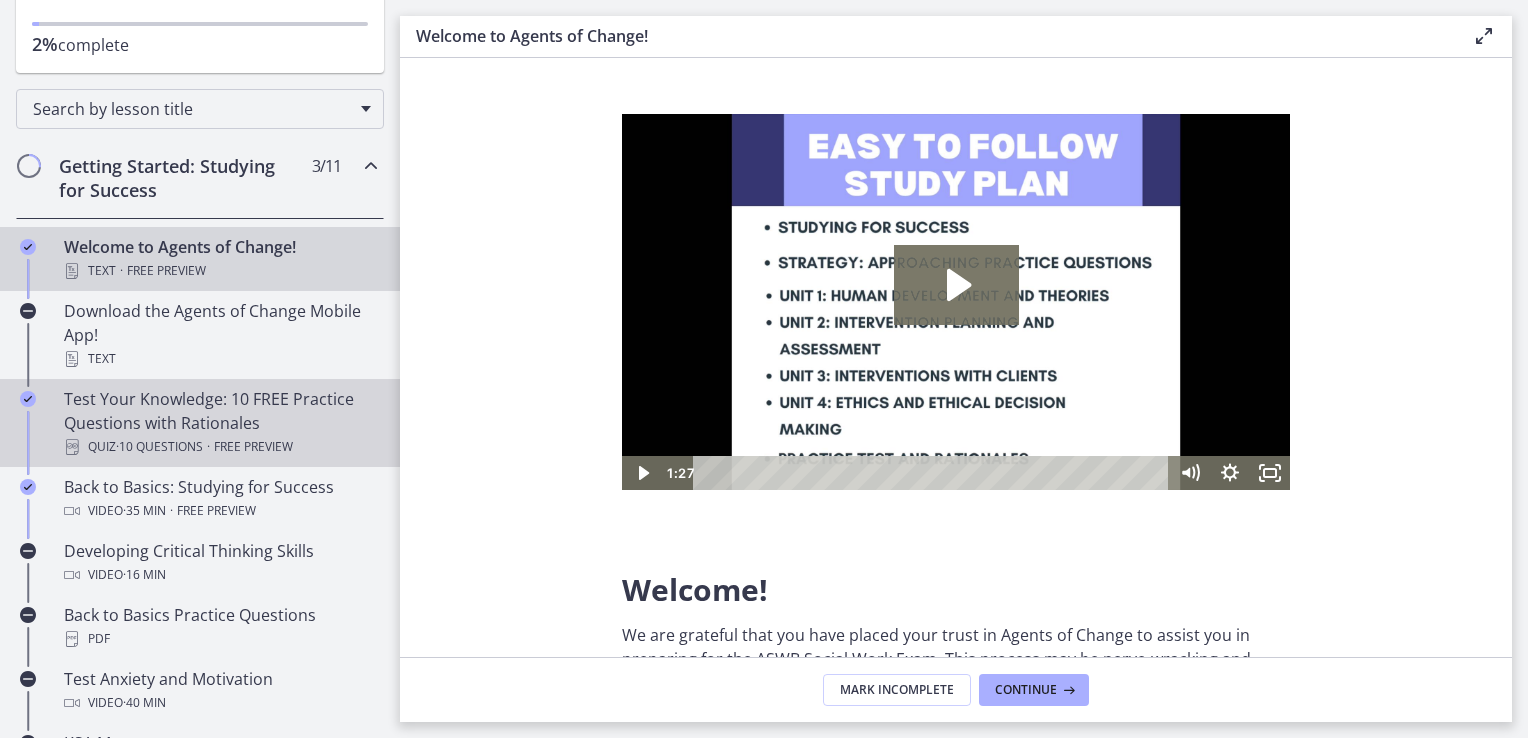 click on "·  10 Questions" at bounding box center [159, 447] 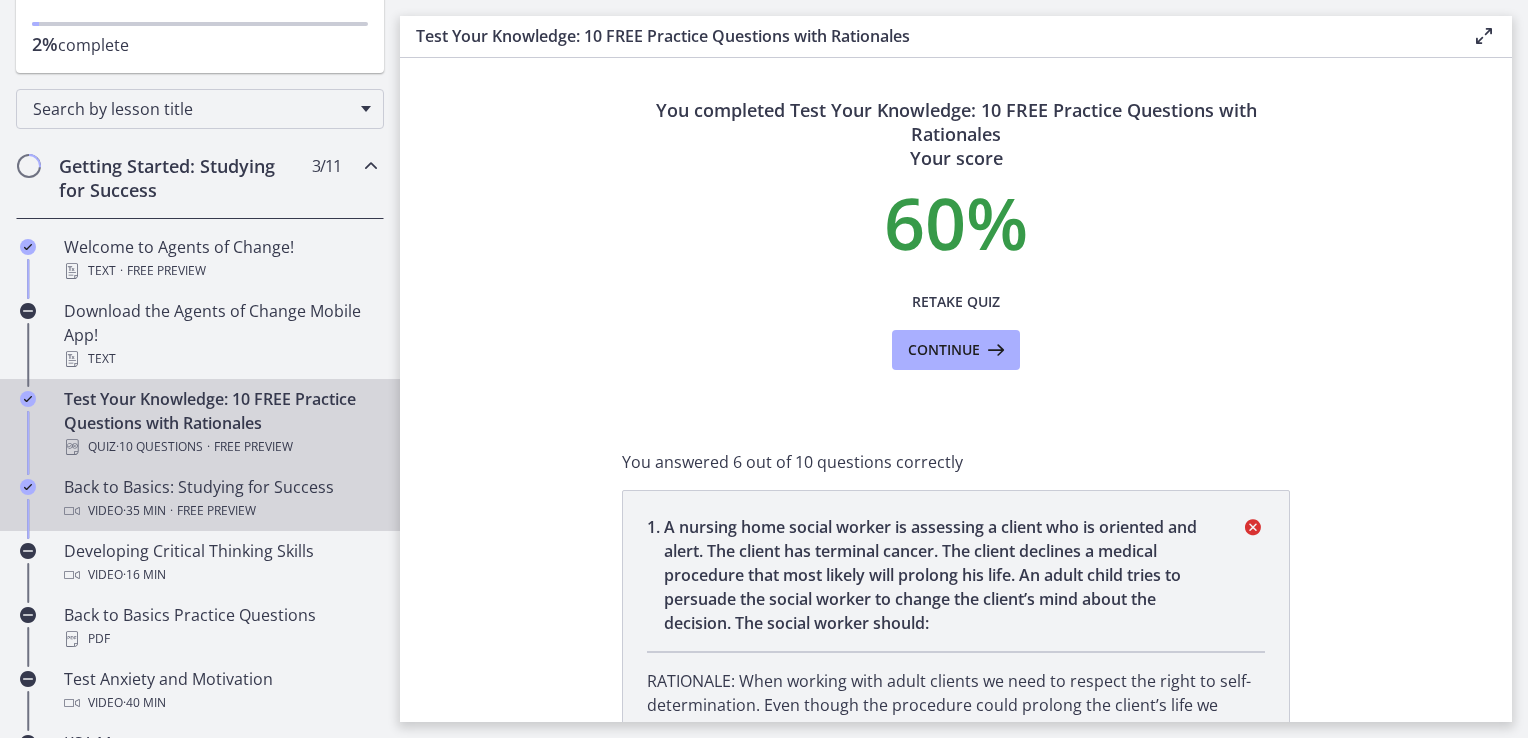 click on "·  35 min" at bounding box center (144, 511) 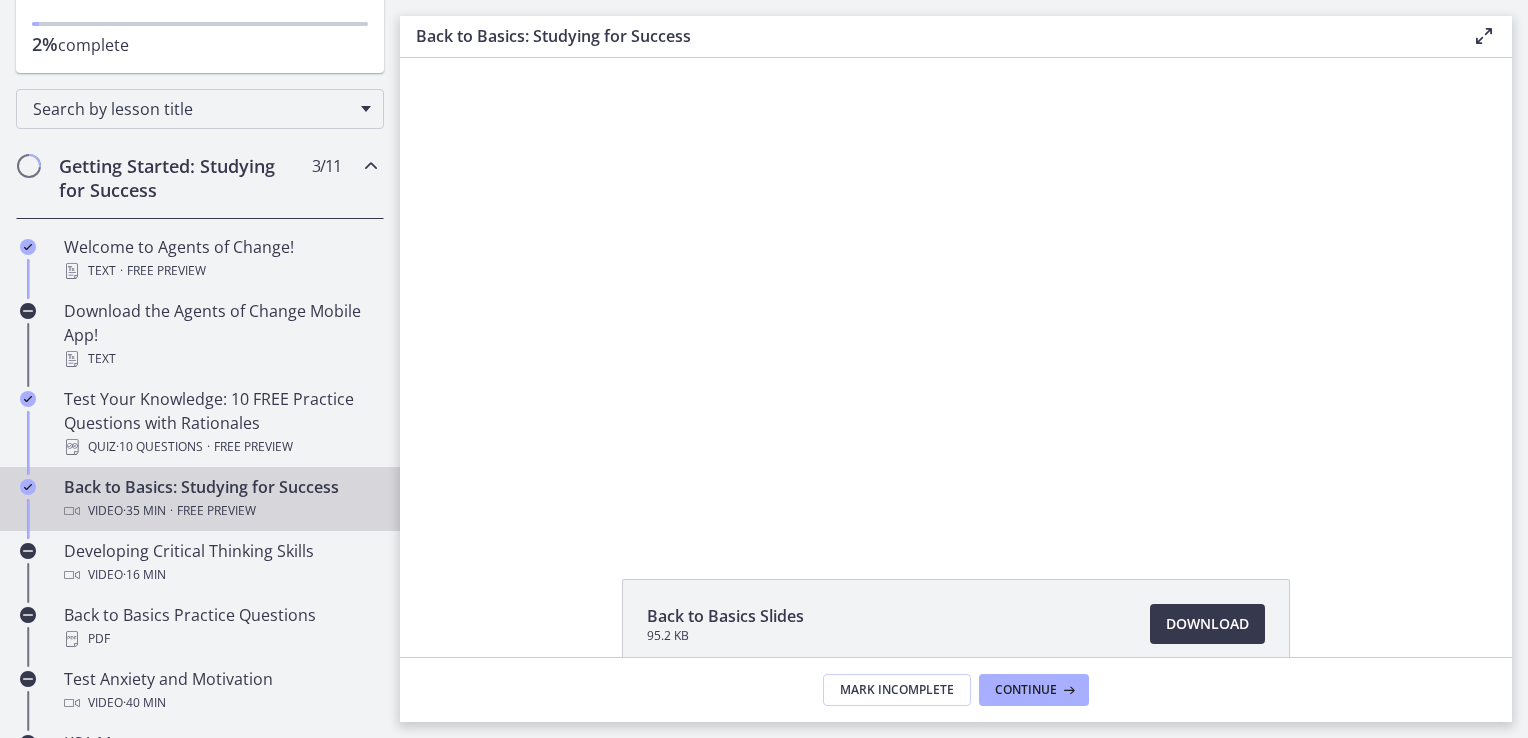 scroll, scrollTop: 0, scrollLeft: 0, axis: both 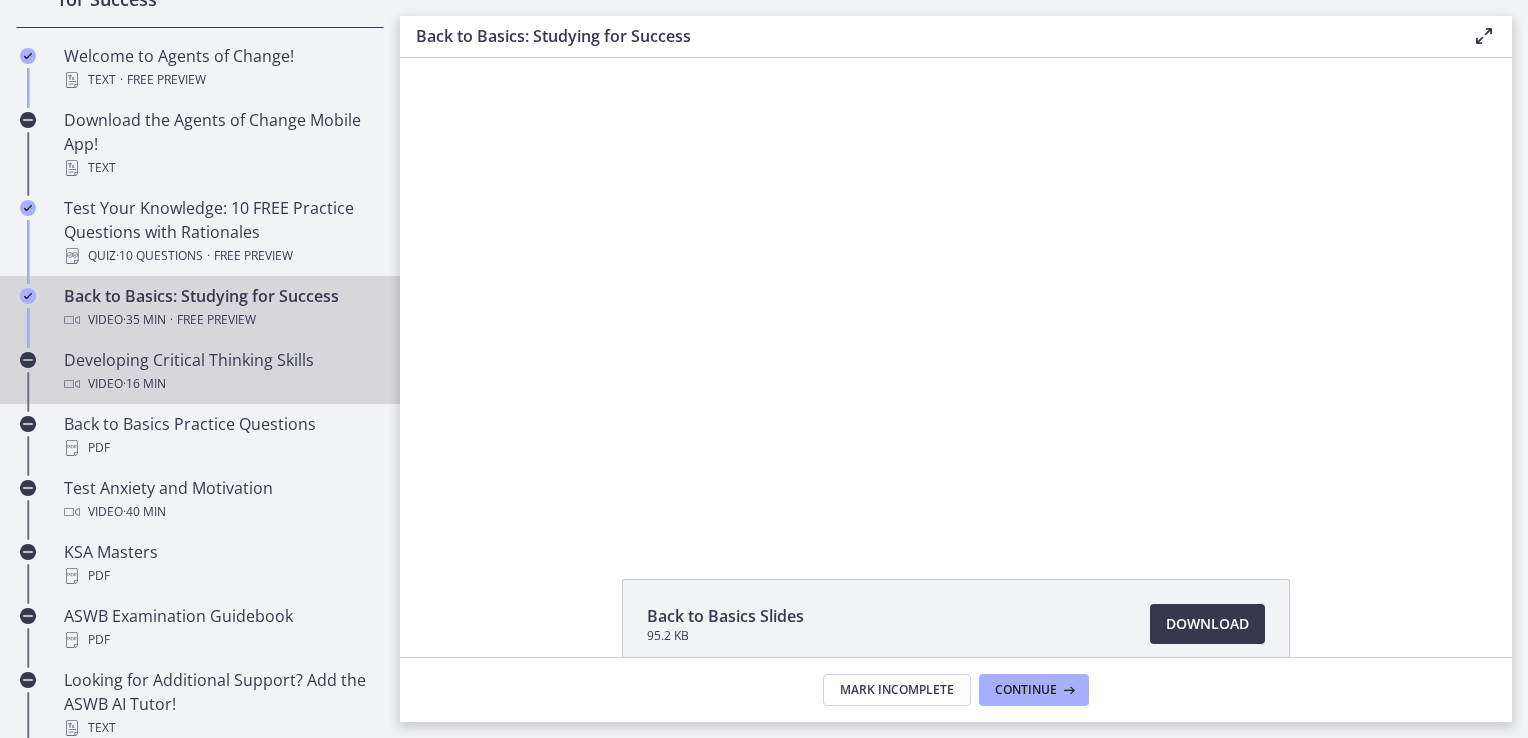 click on "Video
·  16 min" at bounding box center (220, 384) 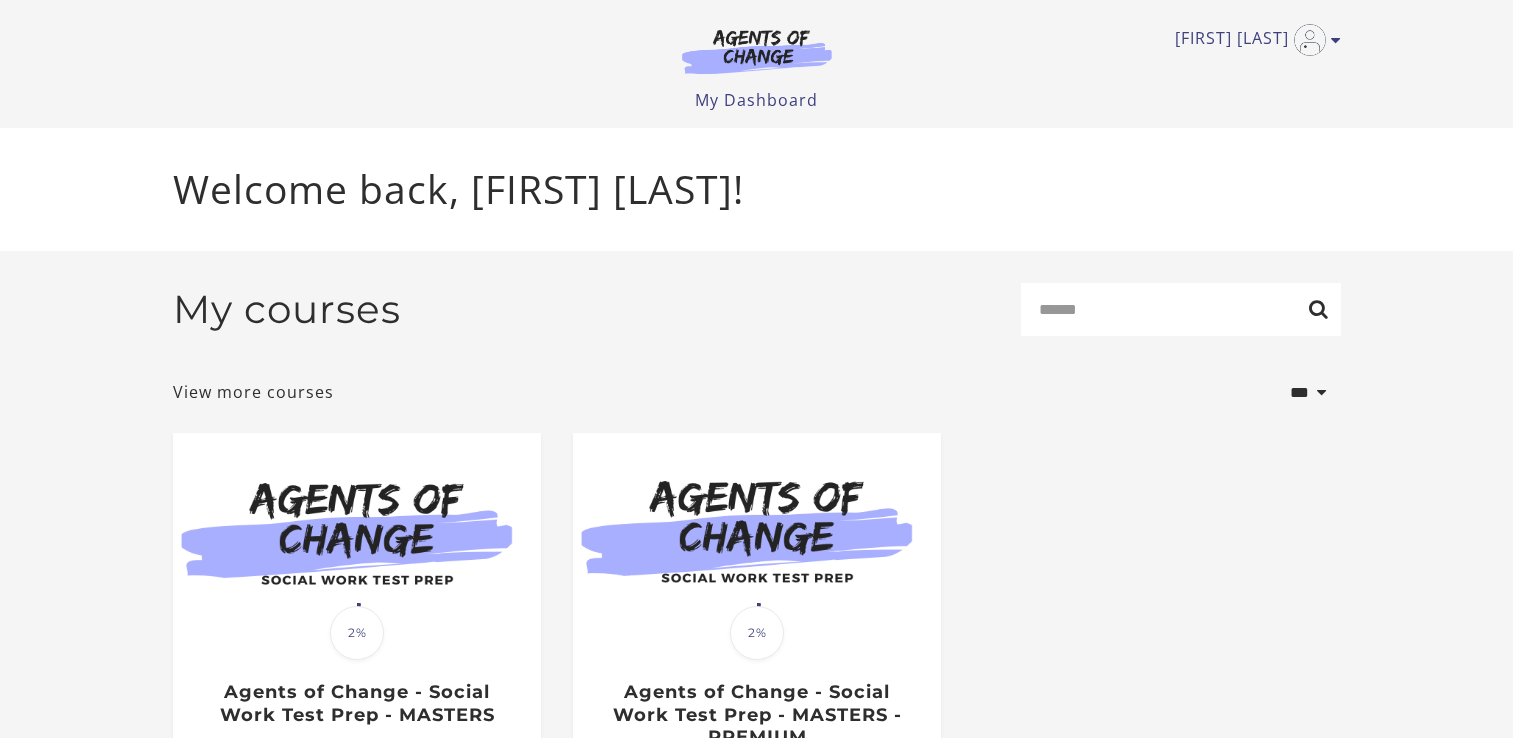scroll, scrollTop: 0, scrollLeft: 0, axis: both 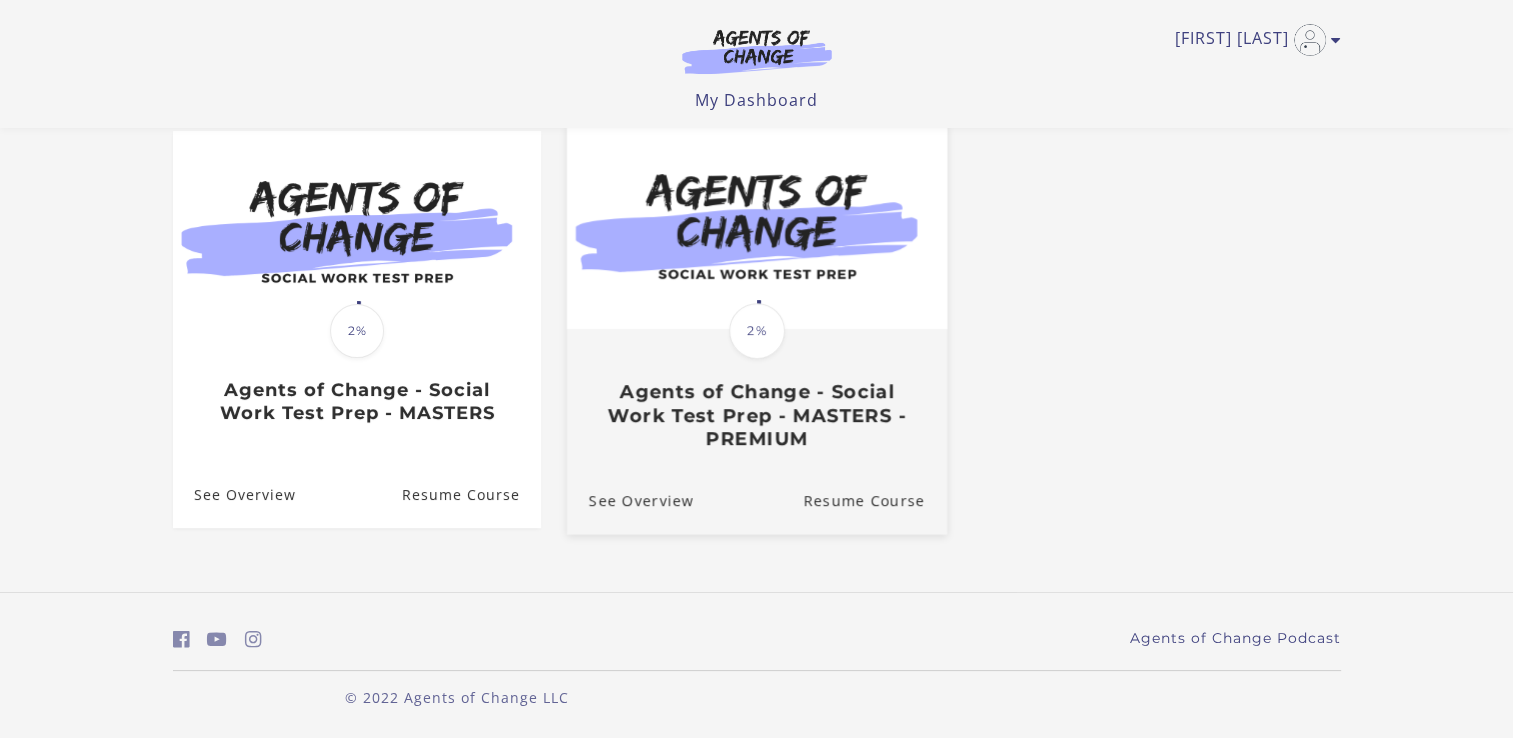 click on "2%" at bounding box center [757, 331] 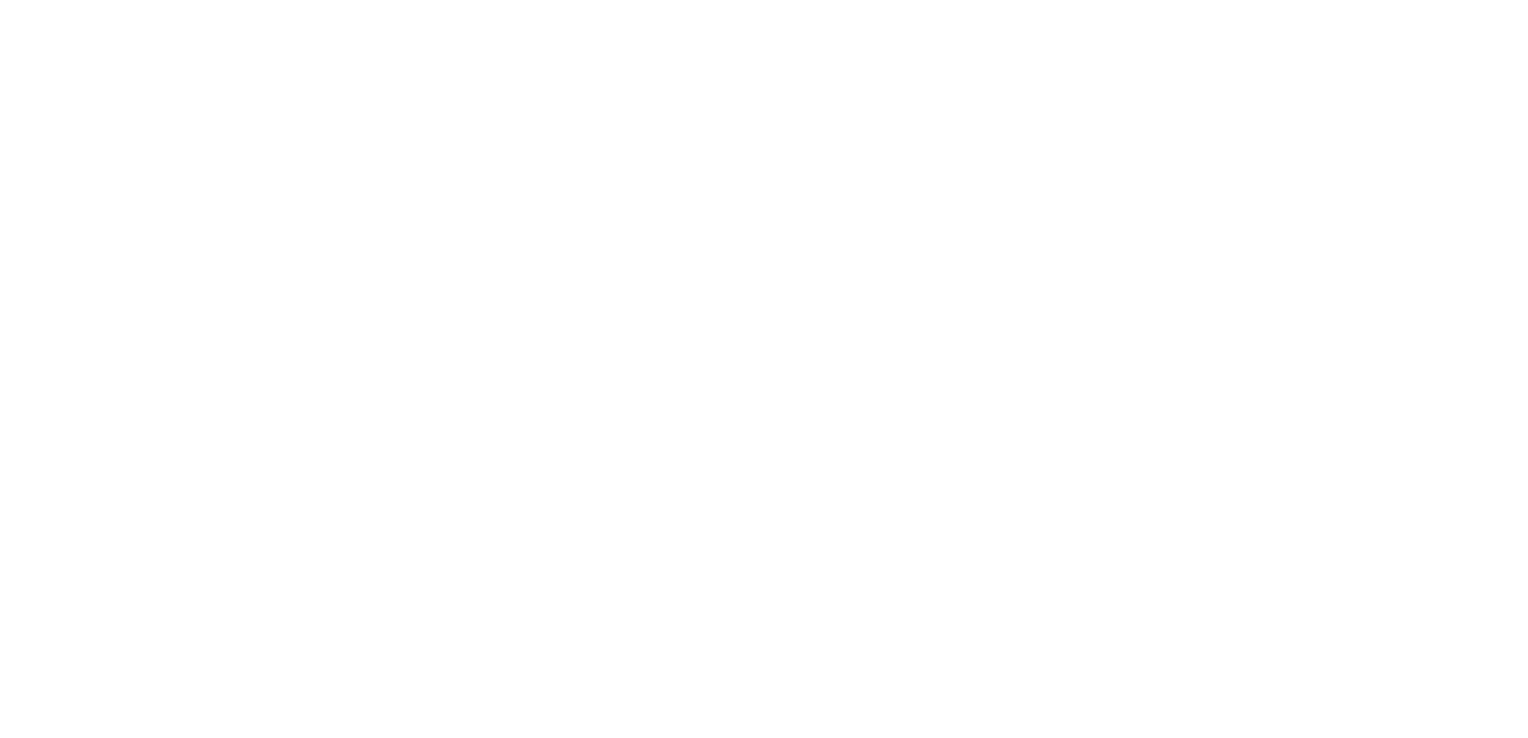 scroll, scrollTop: 0, scrollLeft: 0, axis: both 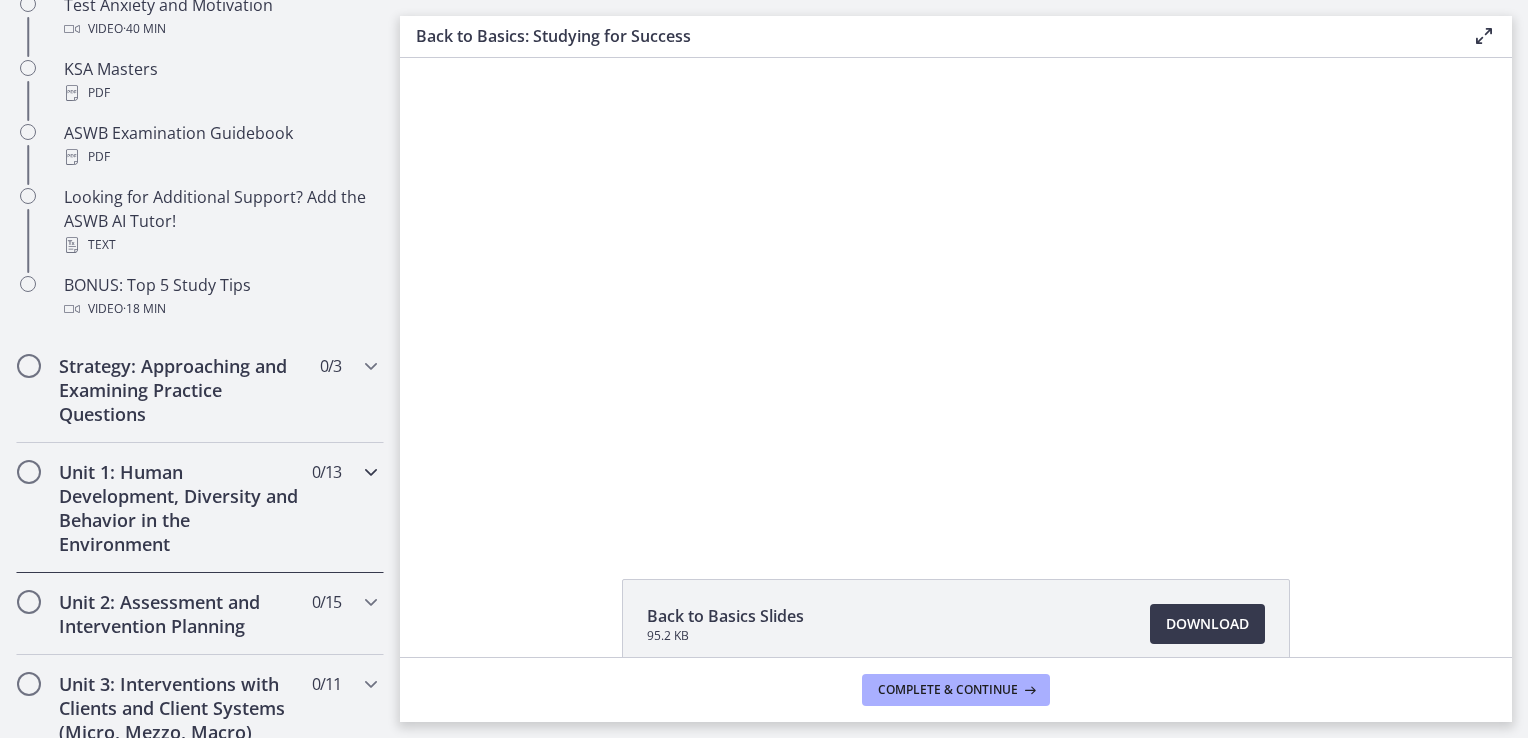 click on "Unit 1: Human Development, Diversity and Behavior in the Environment" at bounding box center [181, 508] 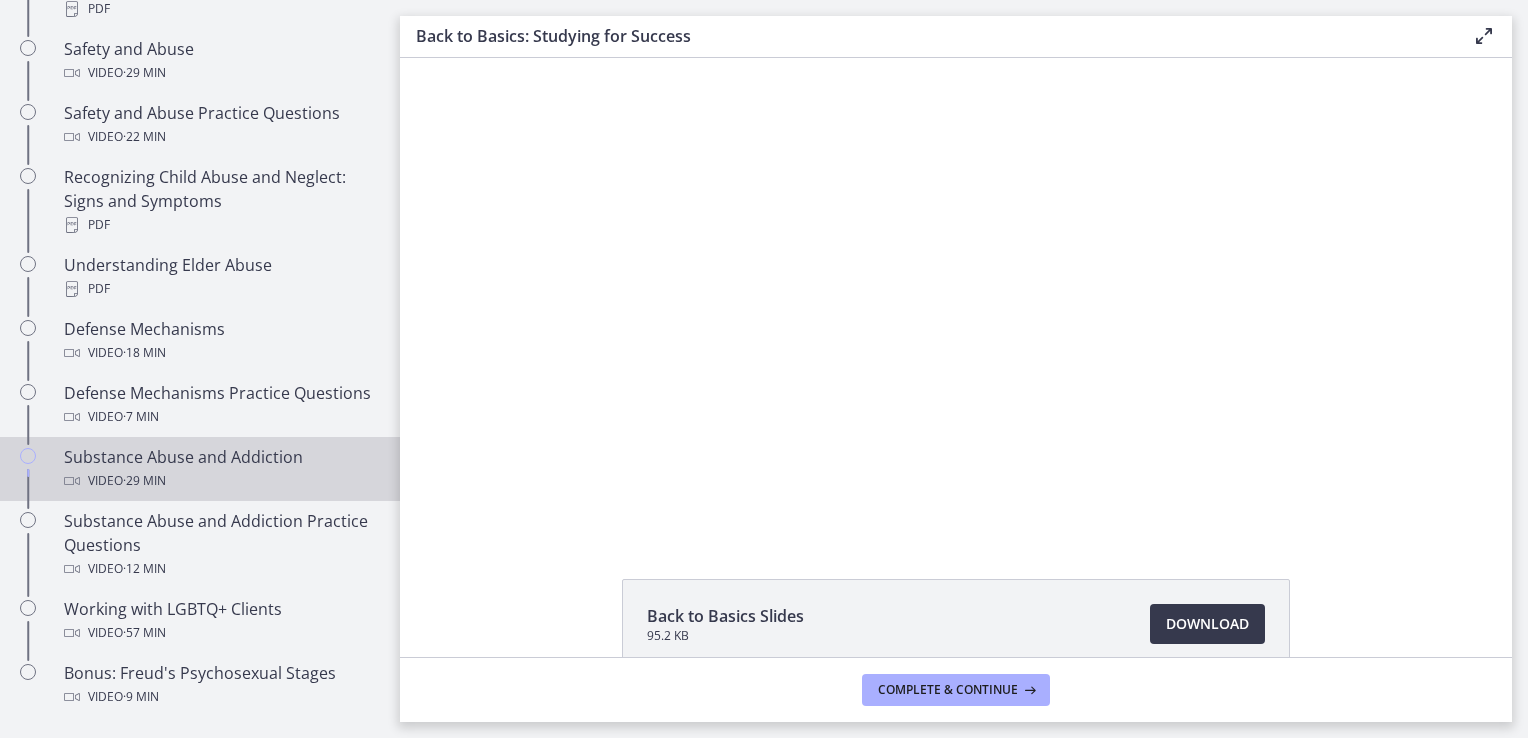 click on "Substance Abuse and Addiction
Video
·  29 min" at bounding box center (220, 469) 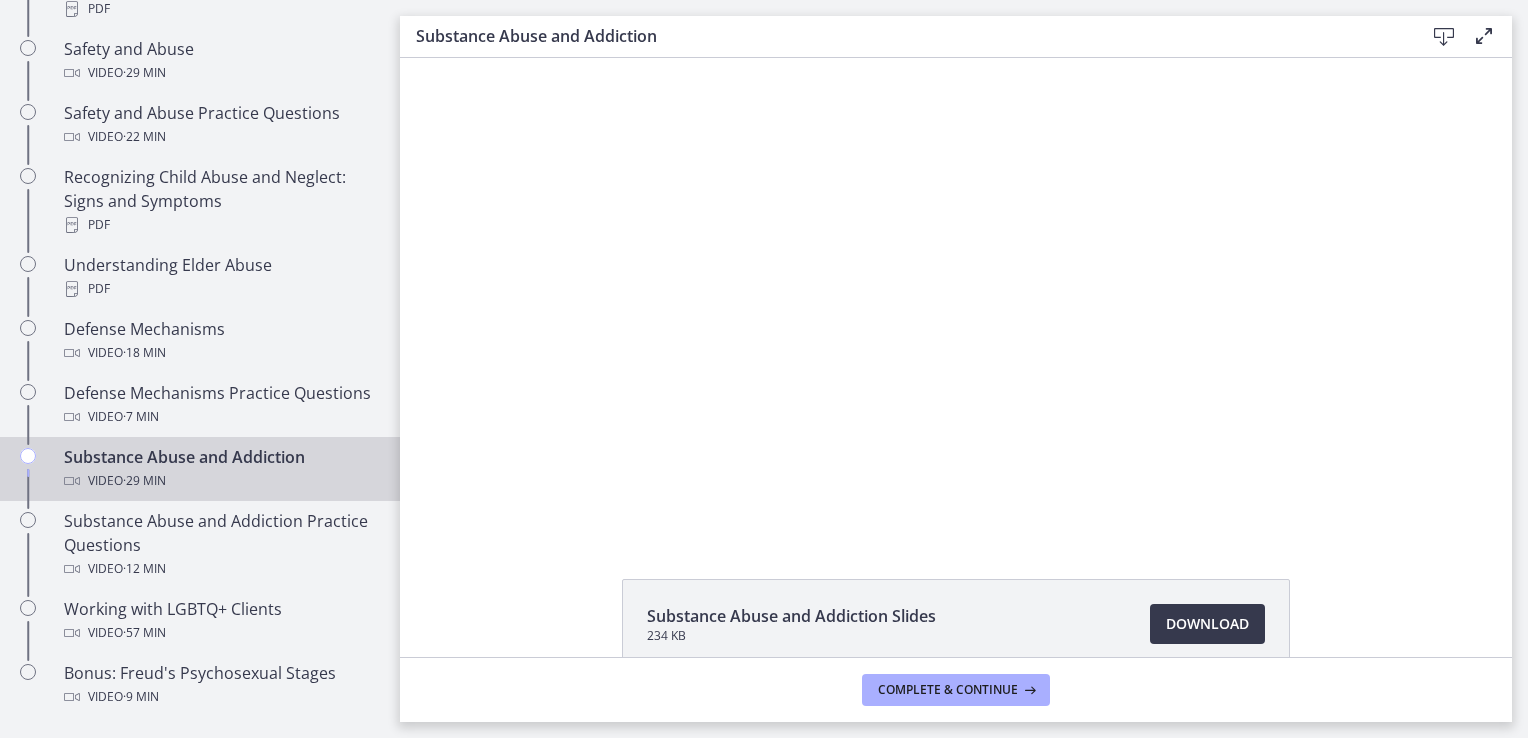 scroll, scrollTop: 0, scrollLeft: 0, axis: both 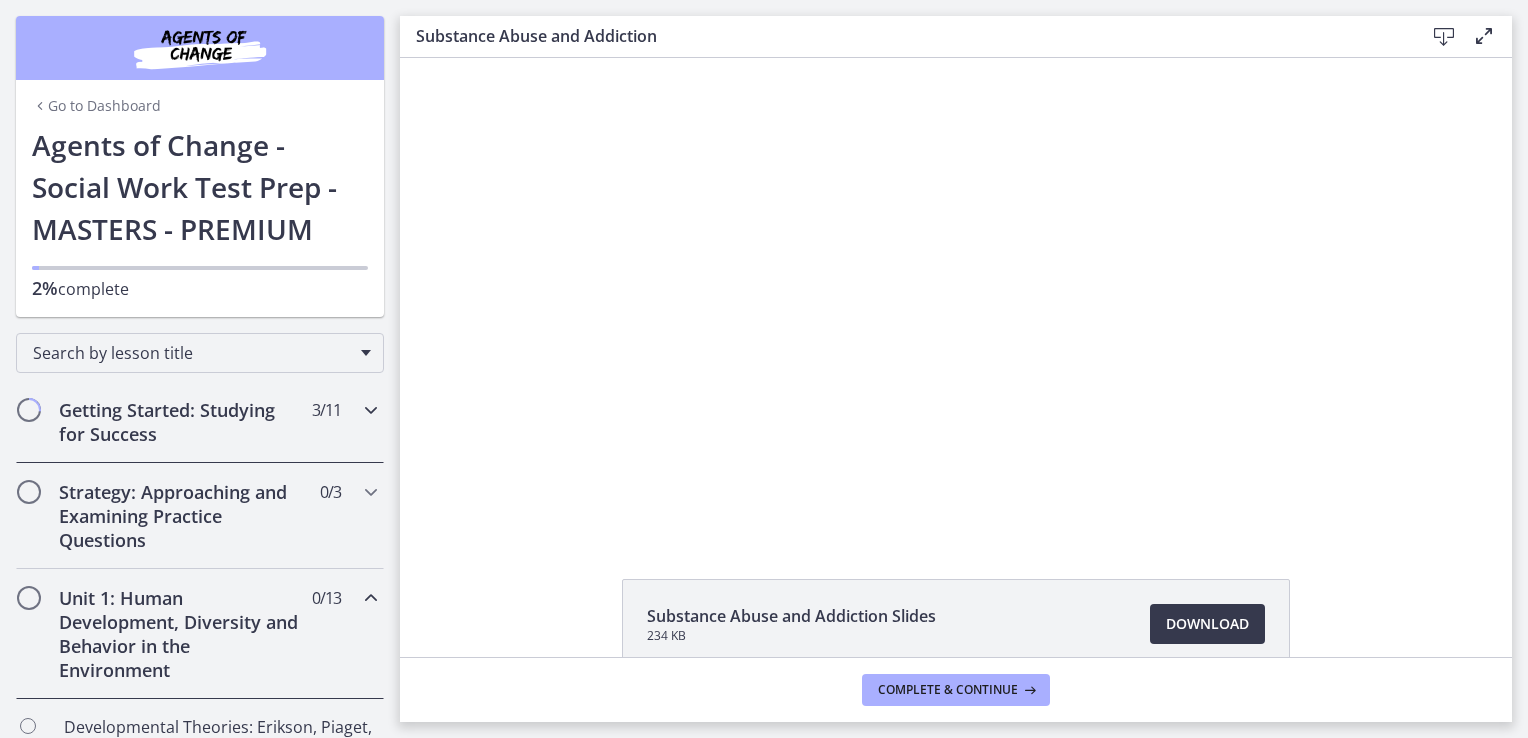 click on "Getting Started: Studying for Success" at bounding box center (181, 422) 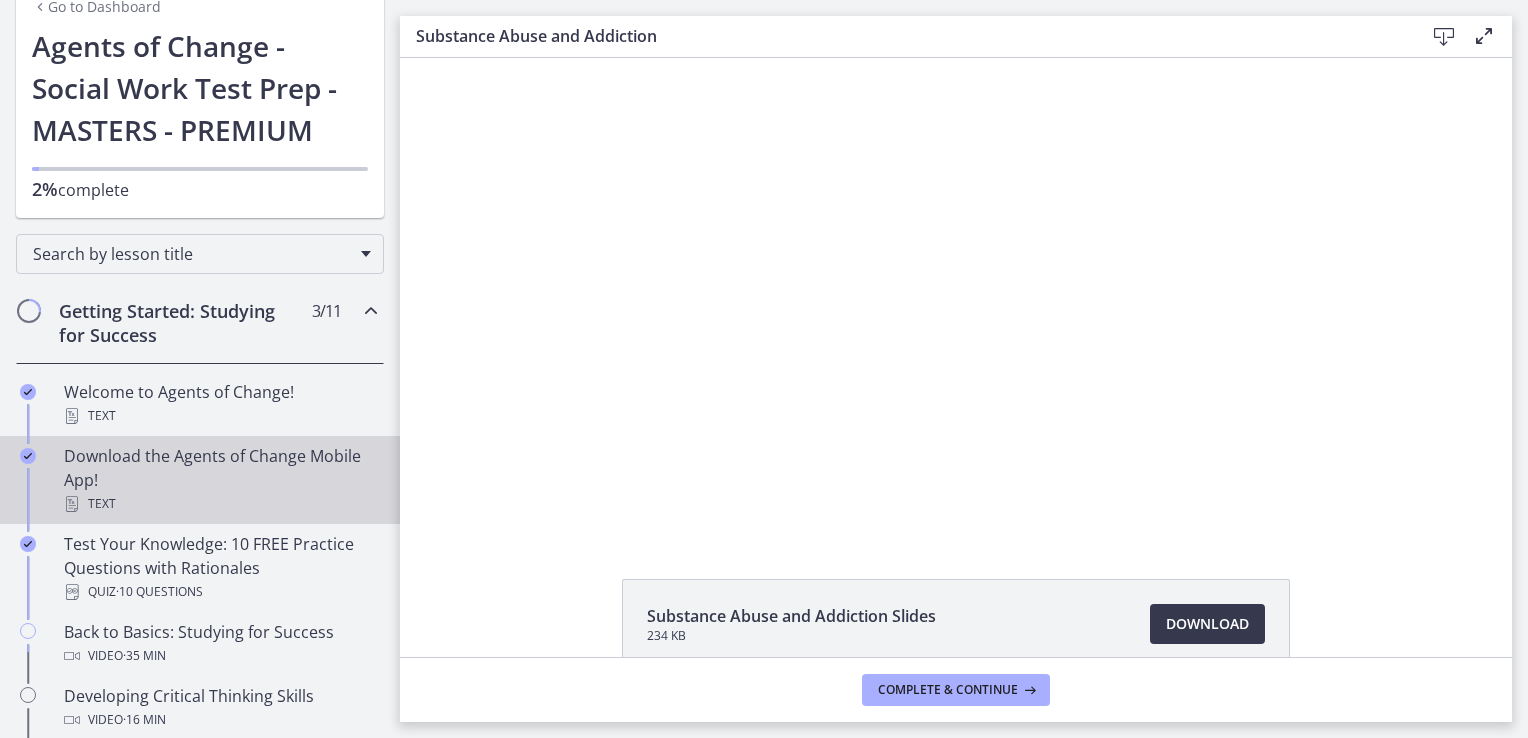 scroll, scrollTop: 100, scrollLeft: 0, axis: vertical 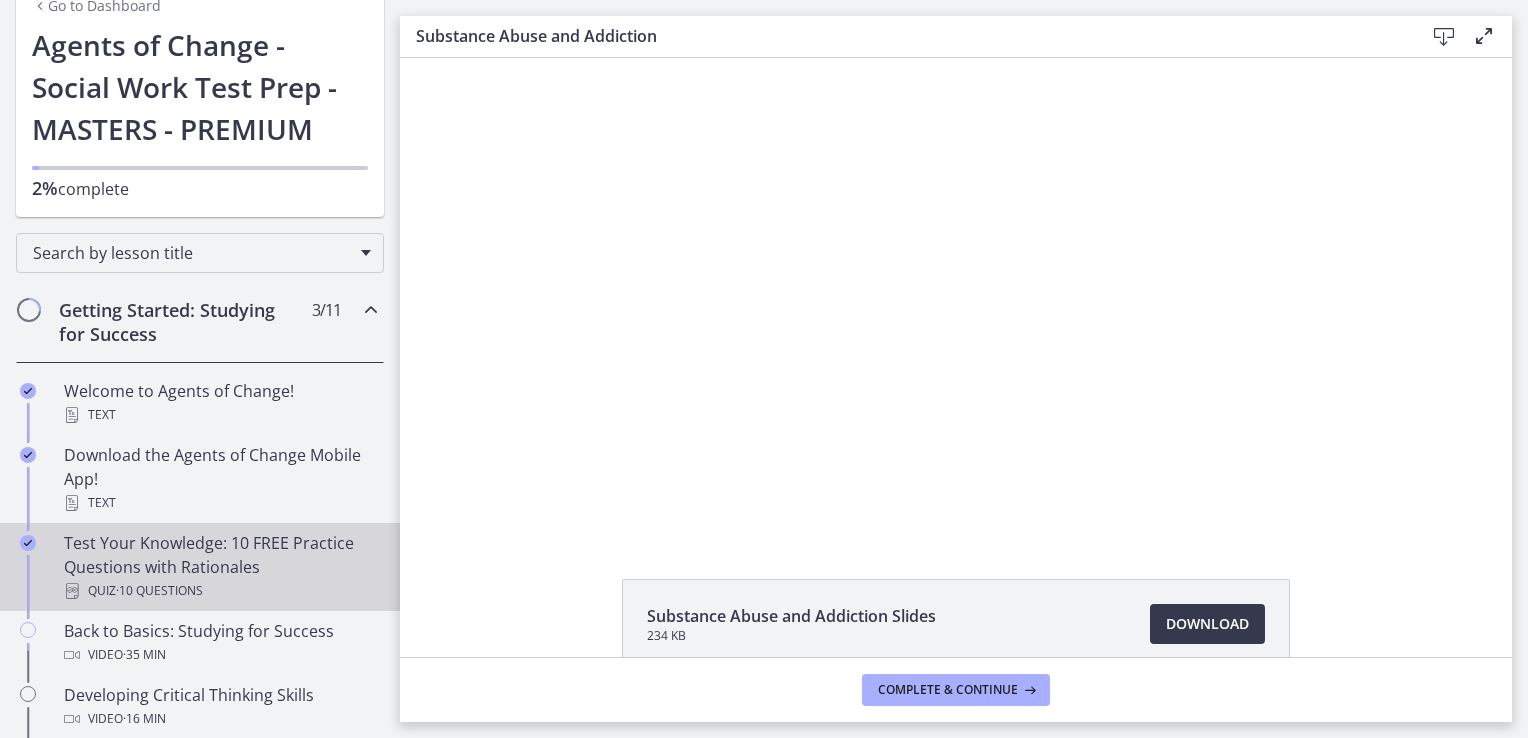 click on "Test Your Knowledge: 10 FREE Practice Questions with Rationales
Quiz
·  10 Questions" at bounding box center [220, 567] 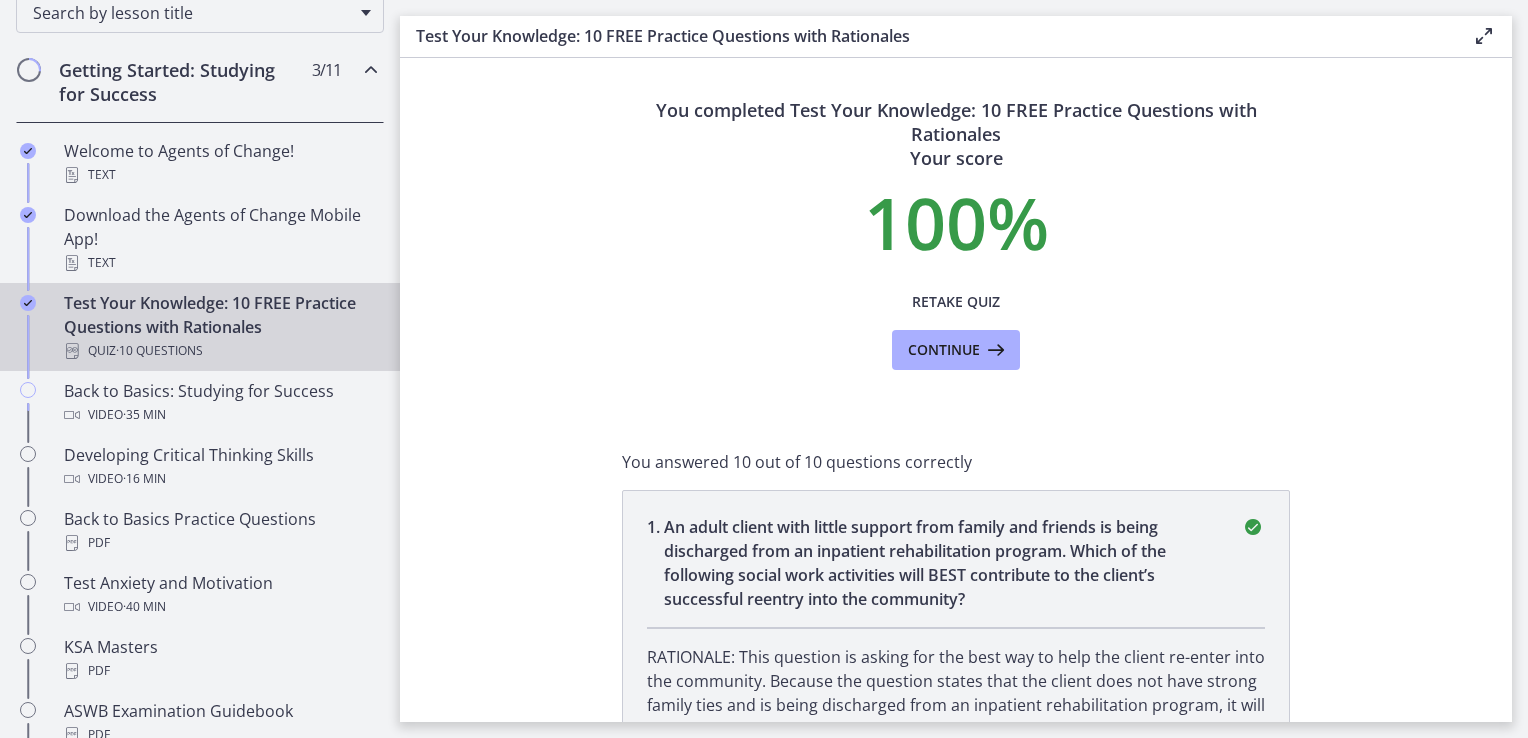 scroll, scrollTop: 342, scrollLeft: 0, axis: vertical 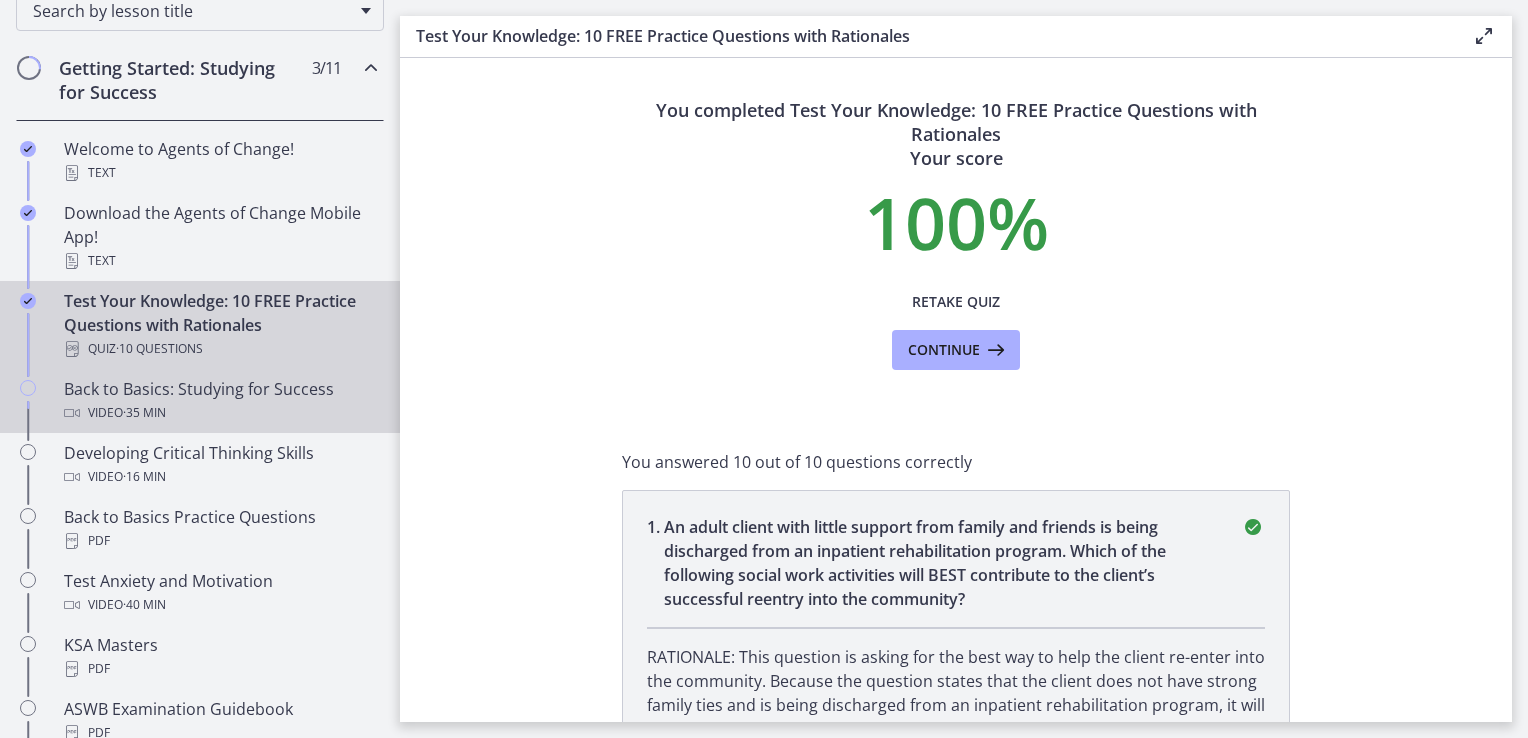 click on "Video
·  35 min" at bounding box center (220, 413) 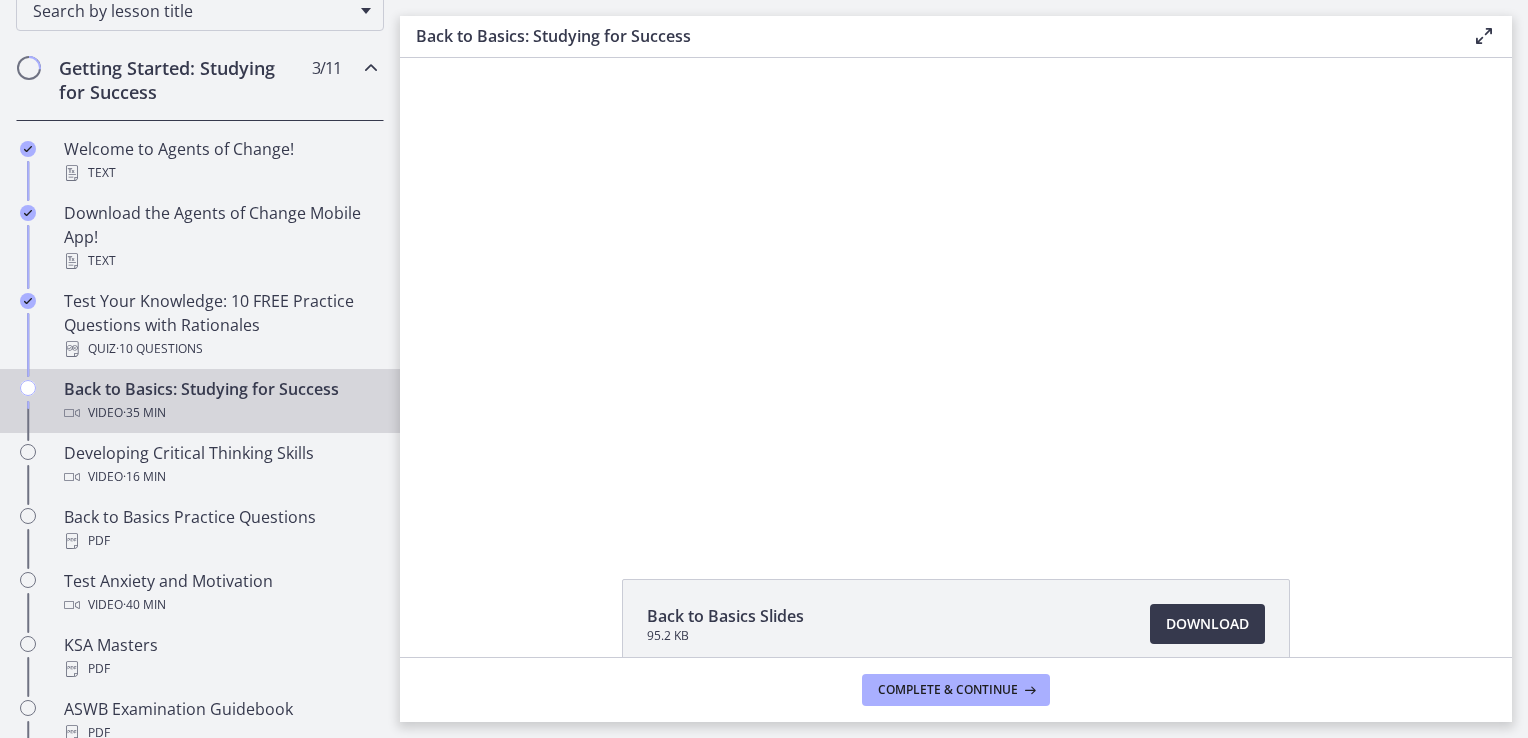 scroll, scrollTop: 0, scrollLeft: 0, axis: both 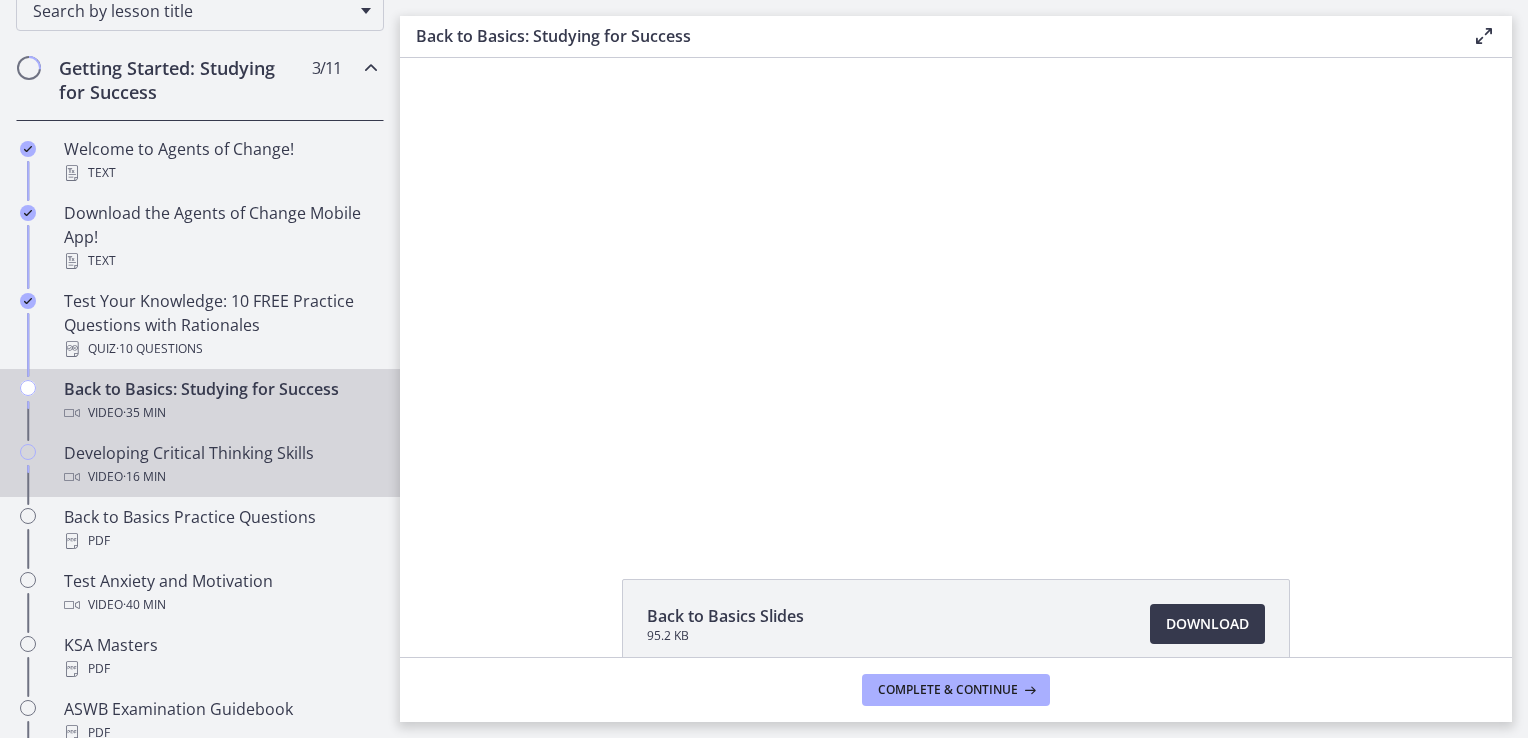 click on "Developing Critical Thinking Skills
Video
·  16 min" at bounding box center [220, 465] 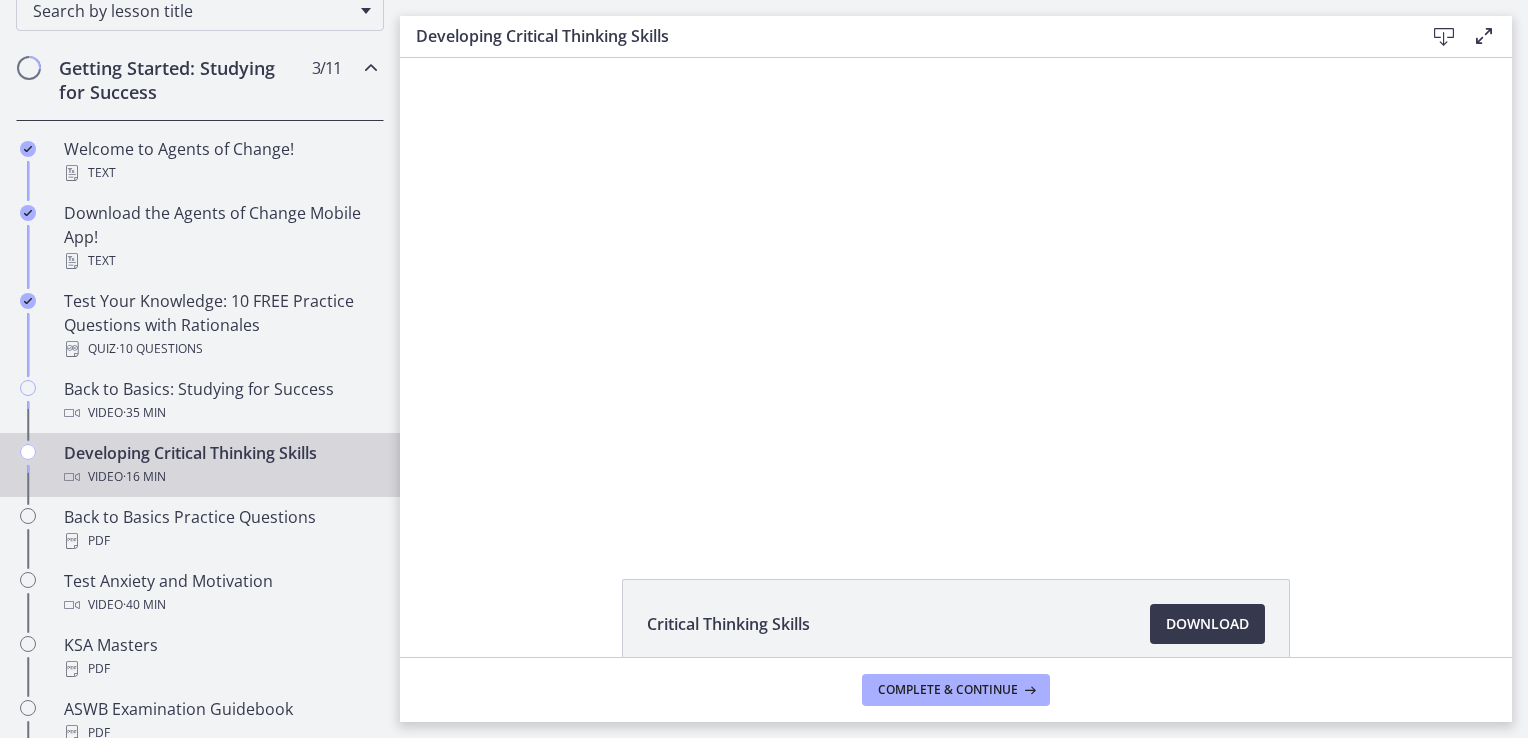 scroll, scrollTop: 0, scrollLeft: 0, axis: both 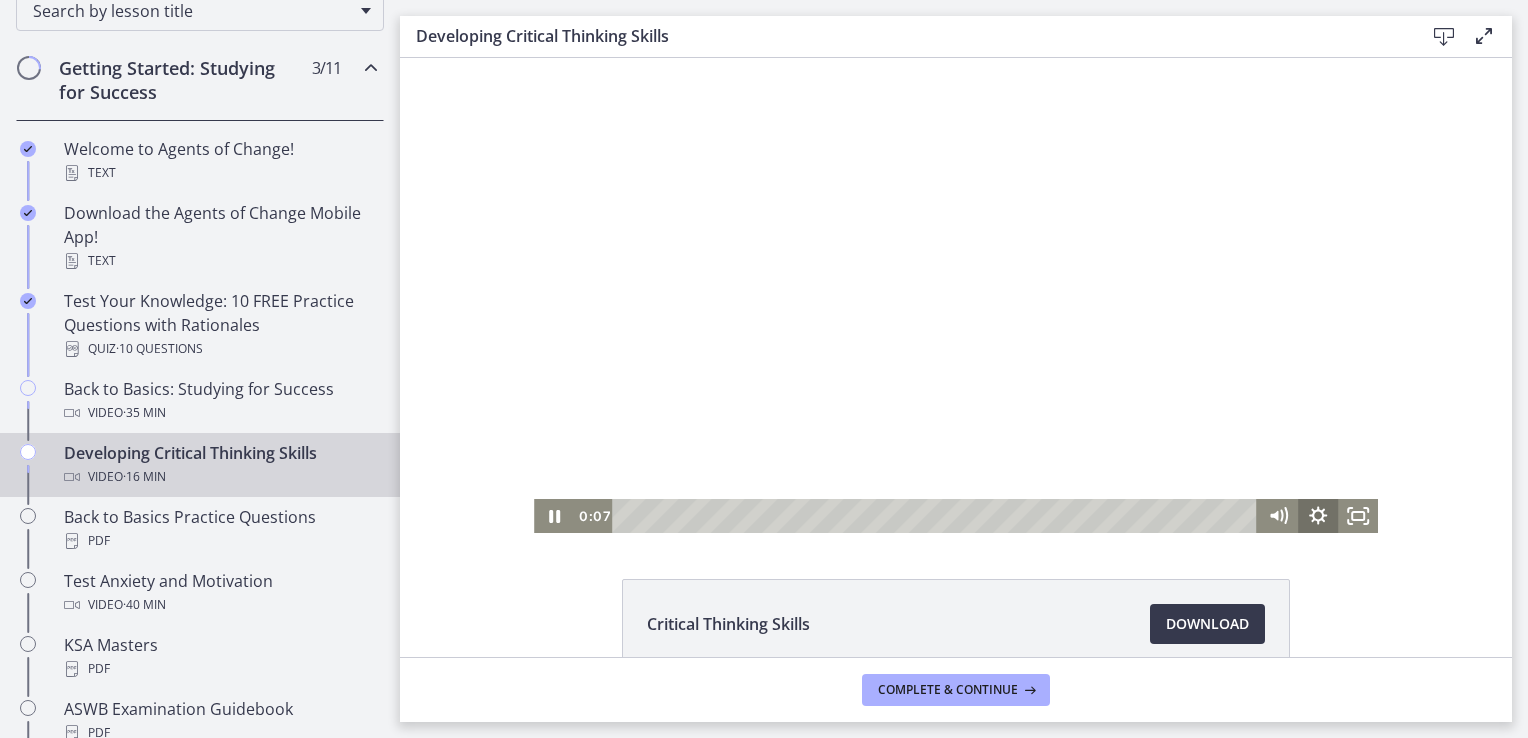 click 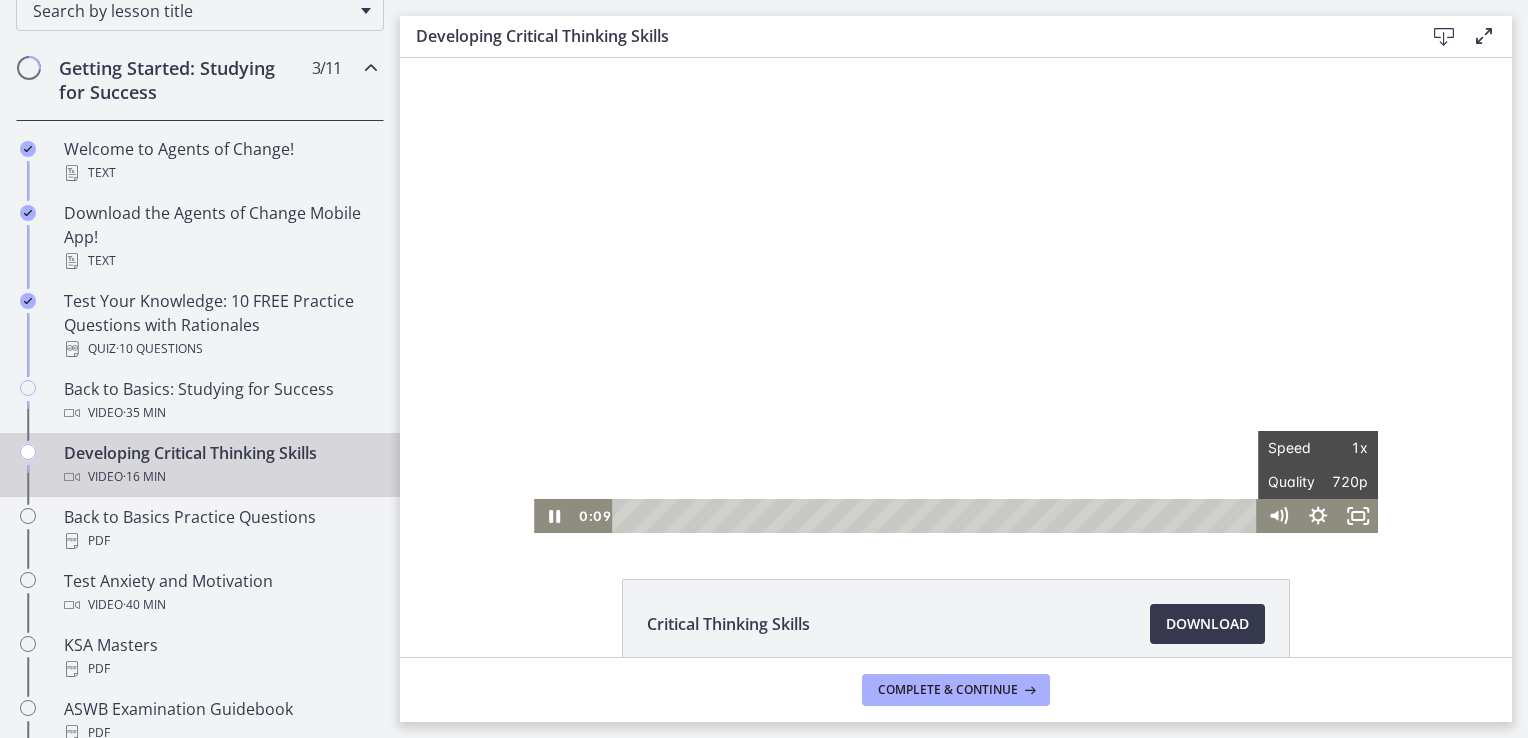 click on "Critical Thinking Skills
Download
Opens in a new window" 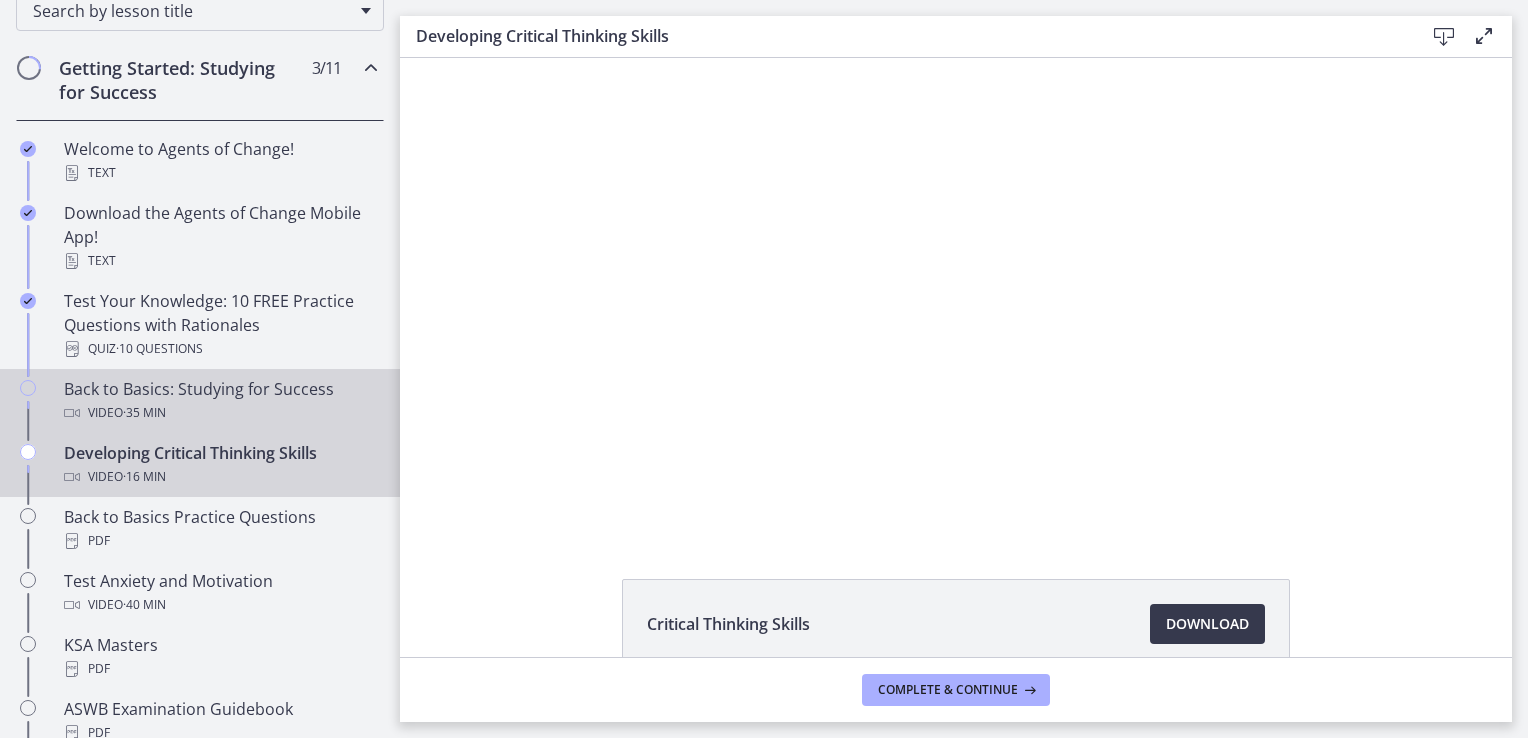 click on "Back to Basics: Studying for Success
Video
·  35 min" at bounding box center [220, 401] 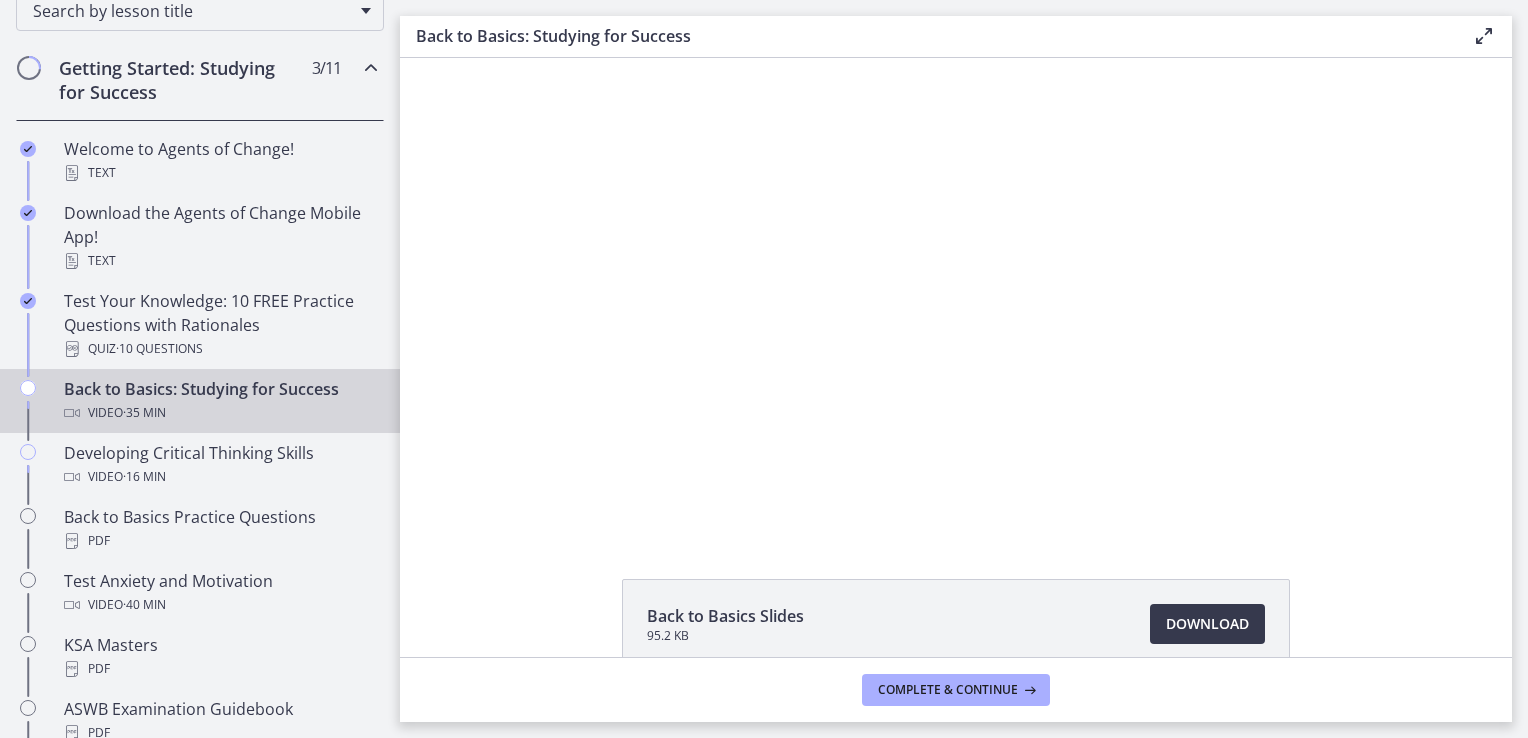 scroll, scrollTop: 0, scrollLeft: 0, axis: both 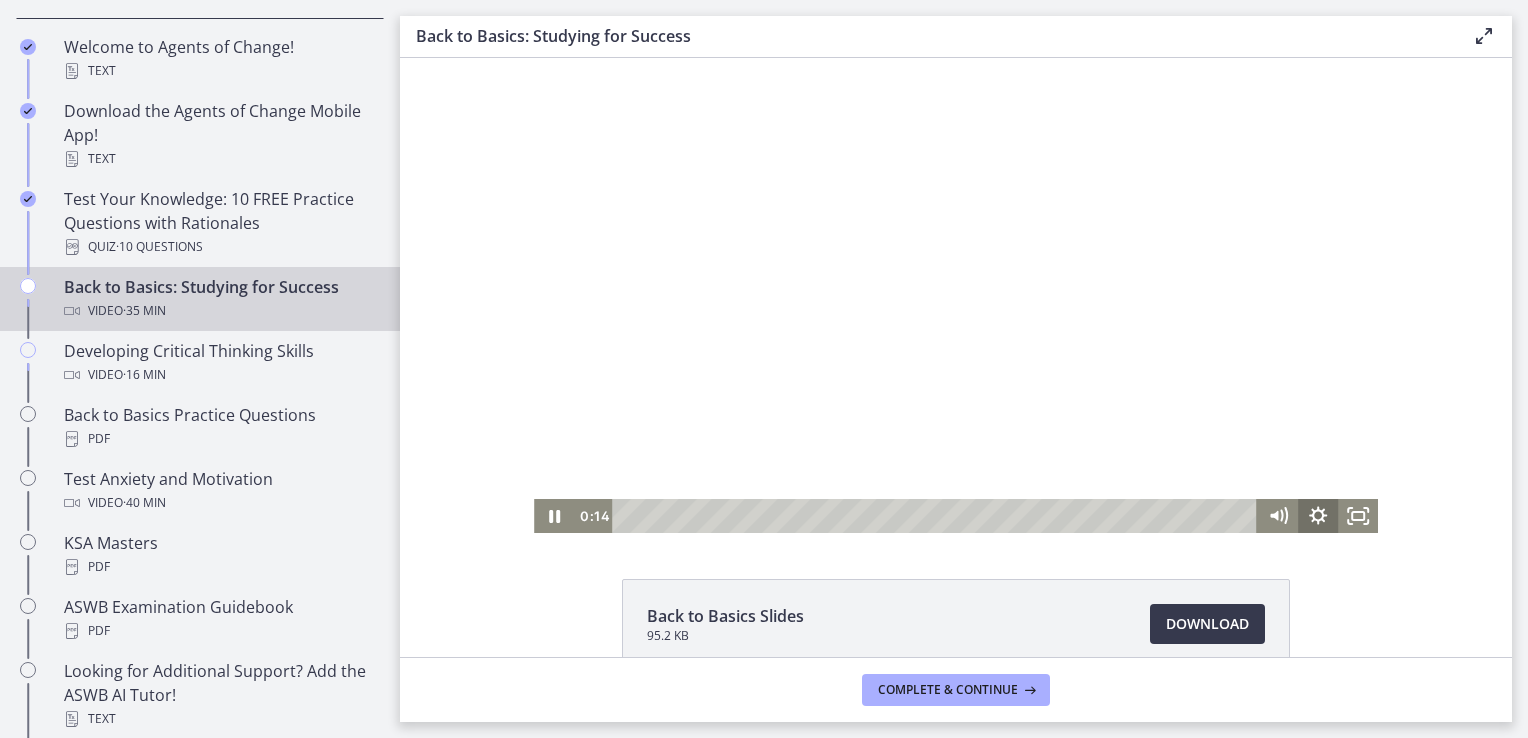 click 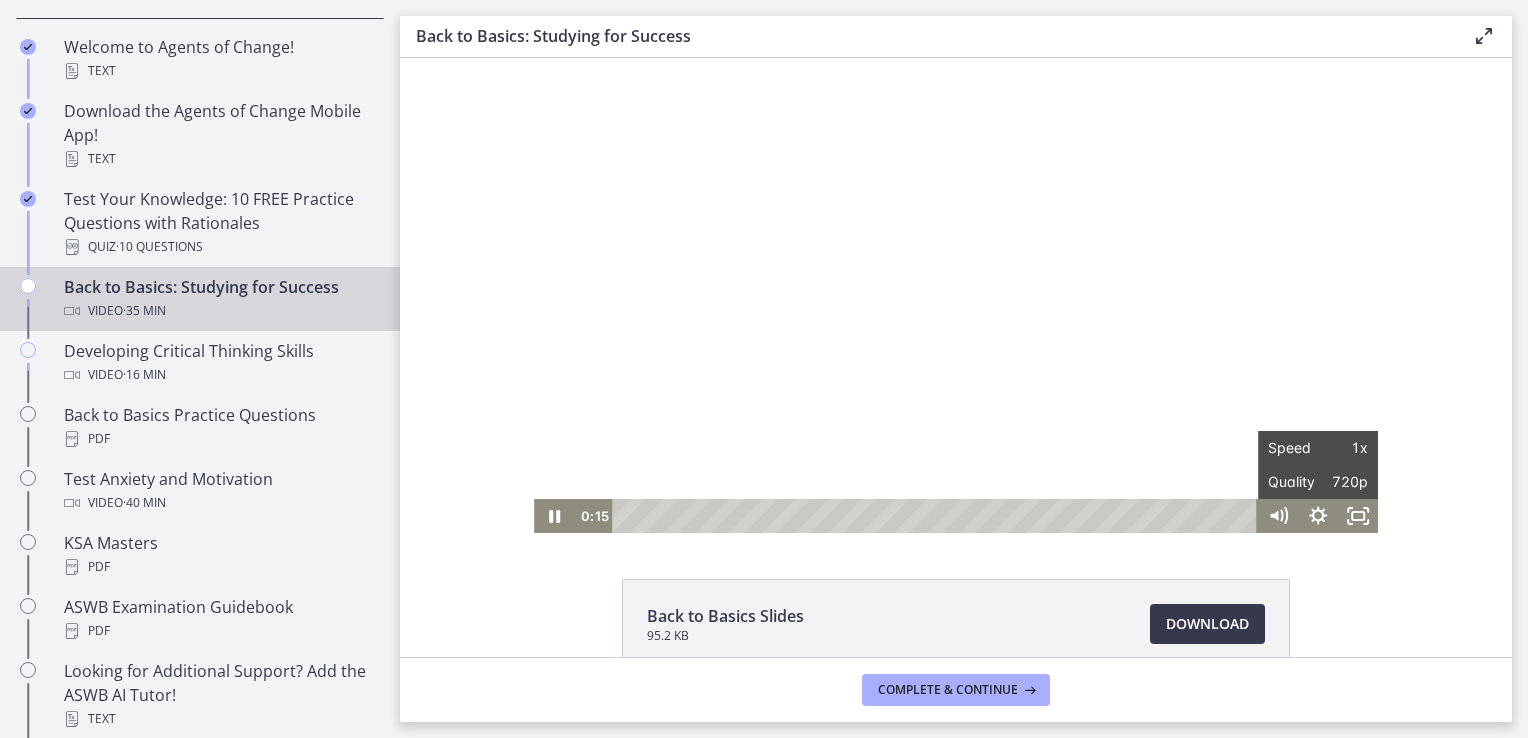 click on "Click for sound
@keyframes VOLUME_SMALL_WAVE_FLASH {
0% { opacity: 0; }
33% { opacity: 1; }
66% { opacity: 1; }
100% { opacity: 0; }
}
@keyframes VOLUME_LARGE_WAVE_FLASH {
0% { opacity: 0; }
33% { opacity: 1; }
66% { opacity: 1; }
100% { opacity: 0; }
}
.volume__small-wave {
animation: VOLUME_SMALL_WAVE_FLASH 2s infinite;
opacity: 0;
}
.volume__large-wave {
animation: VOLUME_LARGE_WAVE_FLASH 2s infinite .3s;
opacity: 0;
}
0:15 34:11 Speed 1x Speed 0.5x 0.75x 1x 1.25x 1.5x 1.75x 2x Quality 720p Quality Auto 224p 360p 540p 720p" at bounding box center [956, 295] 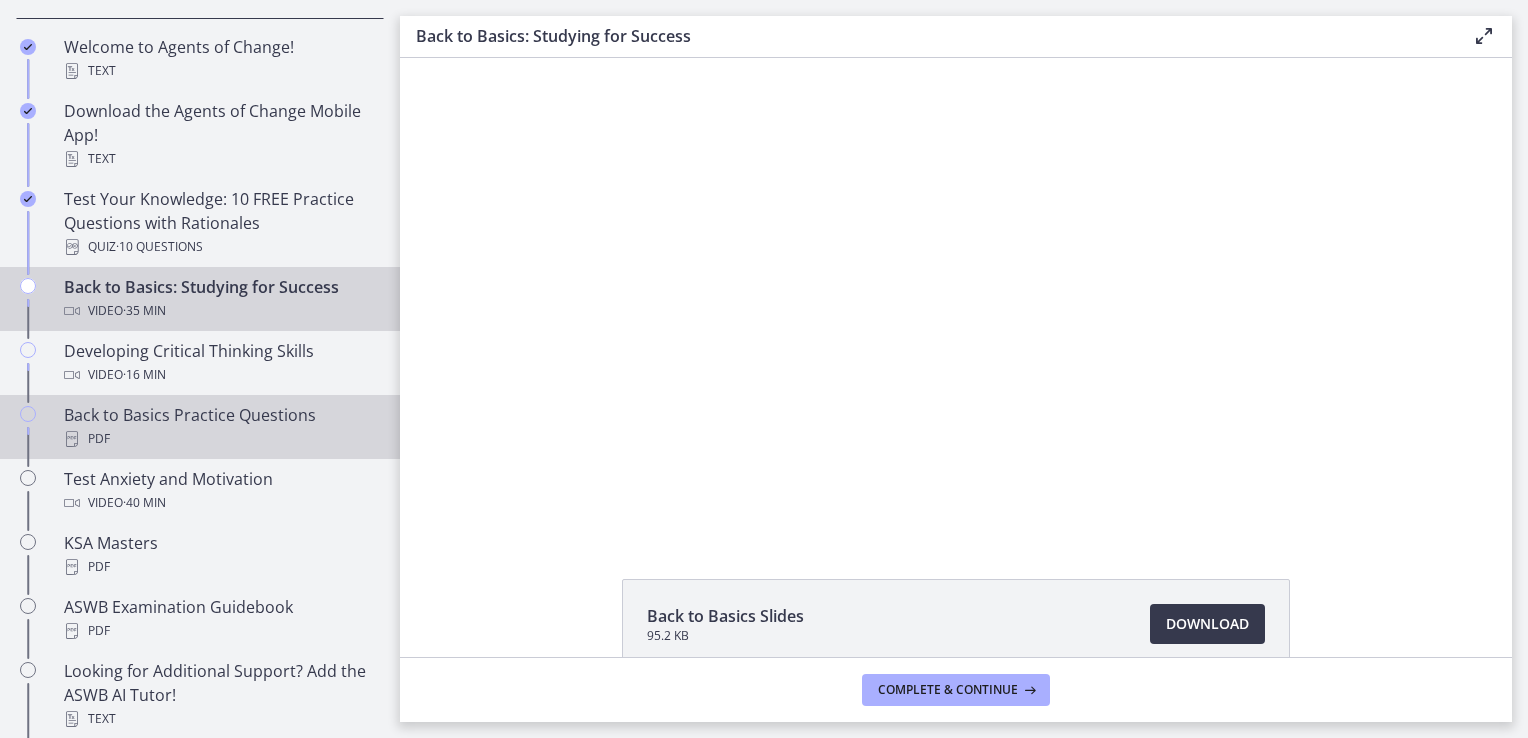 scroll, scrollTop: 522, scrollLeft: 0, axis: vertical 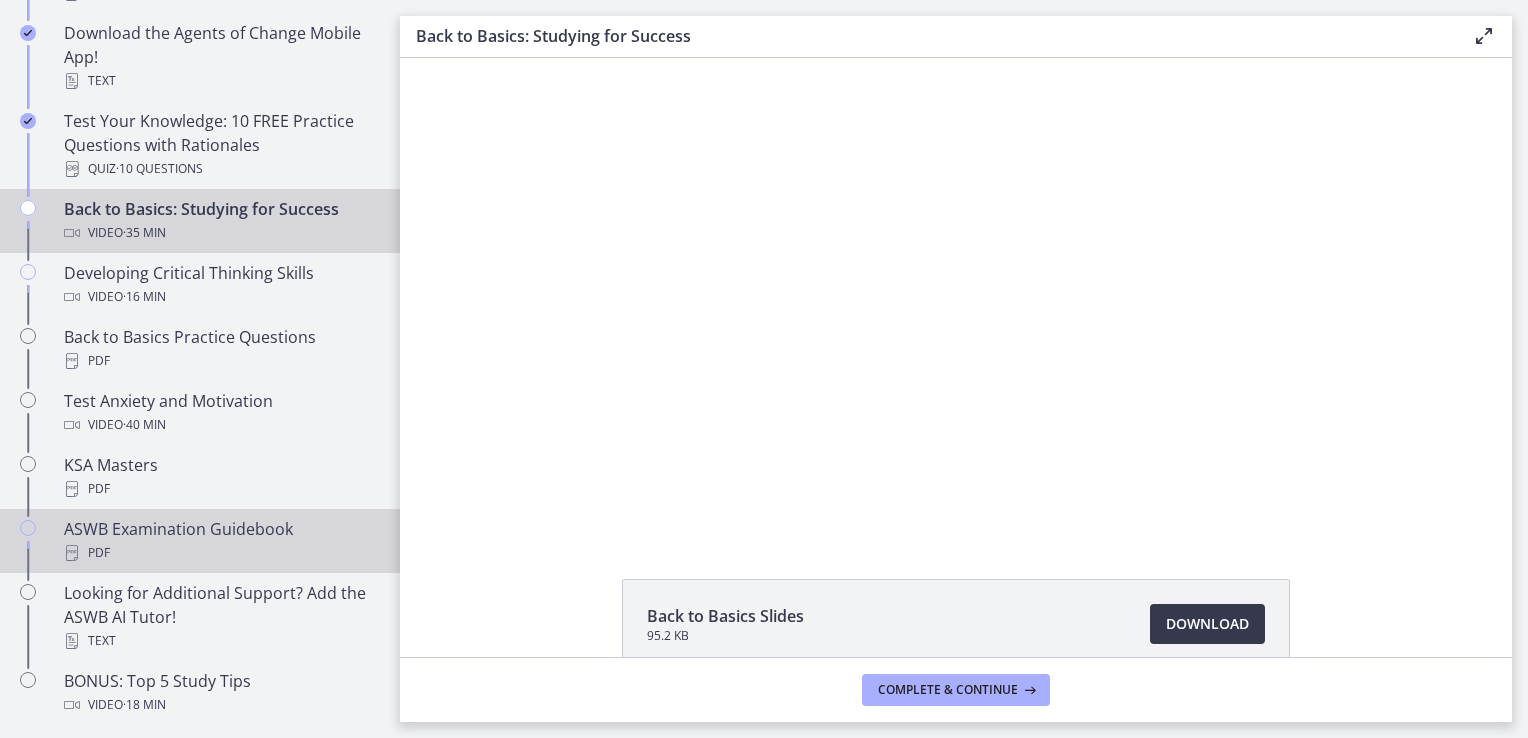 click on "ASWB Examination Guidebook
PDF" at bounding box center [220, 541] 